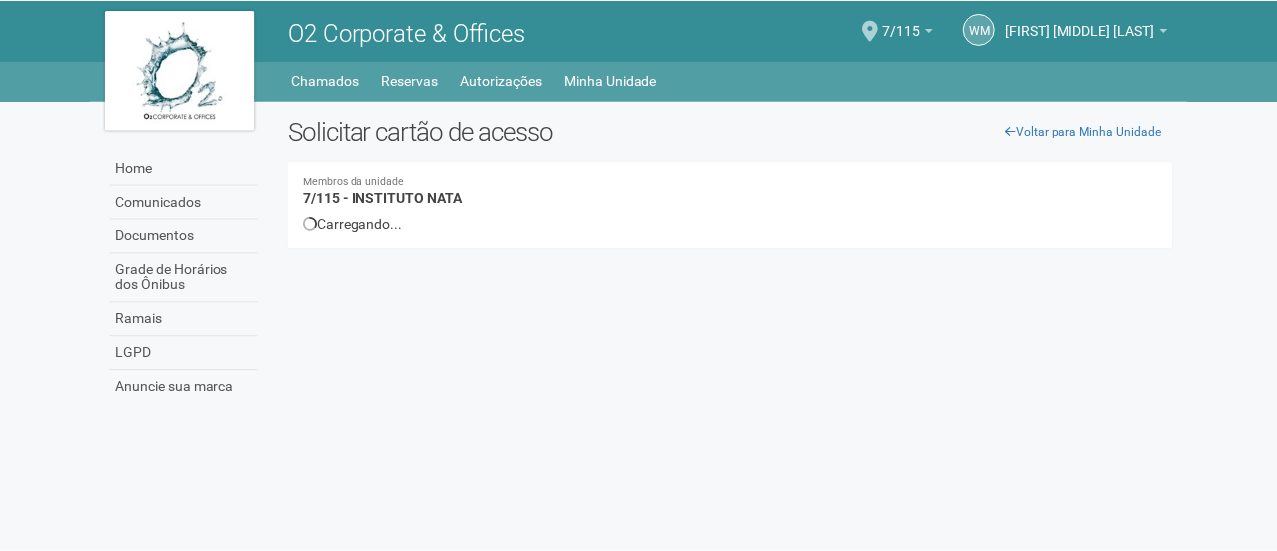 scroll, scrollTop: 0, scrollLeft: 0, axis: both 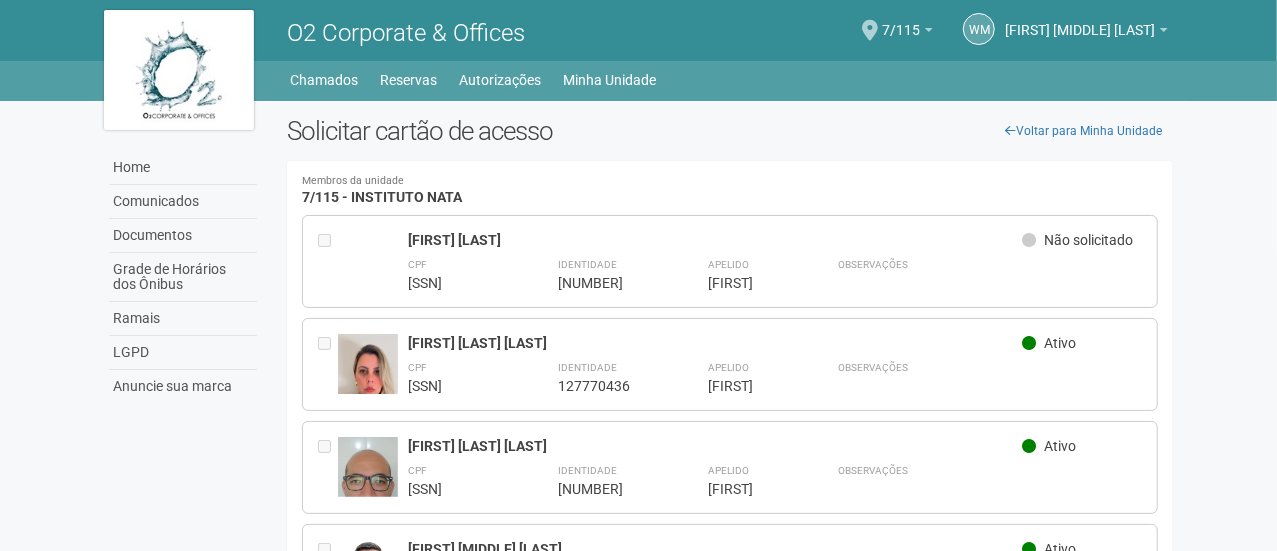 click on "Ativo" at bounding box center [1060, 446] 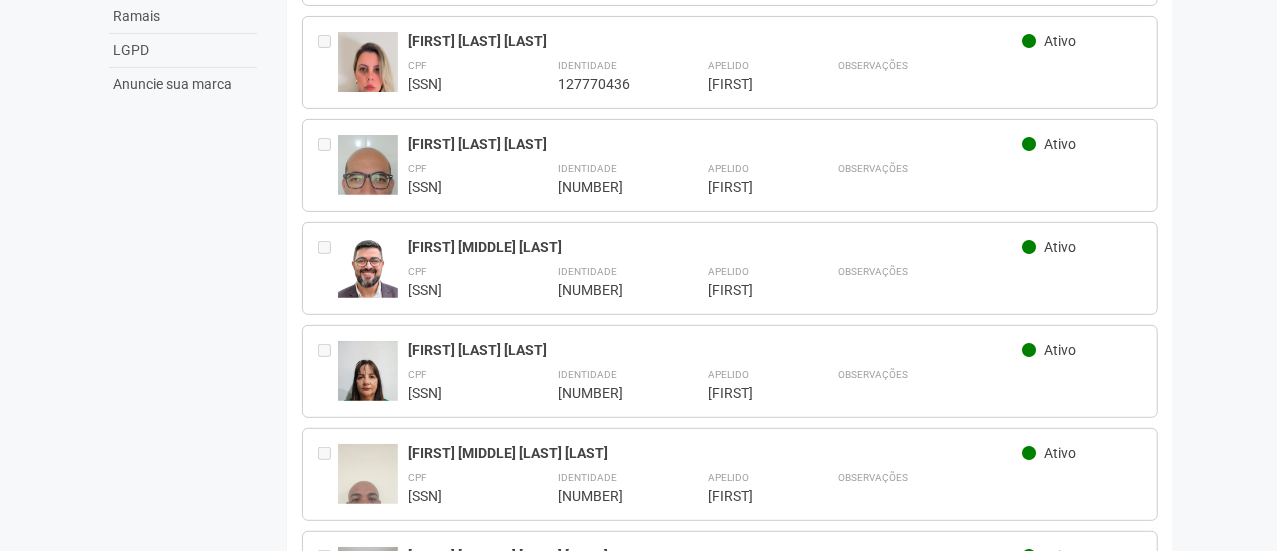 scroll, scrollTop: 309, scrollLeft: 0, axis: vertical 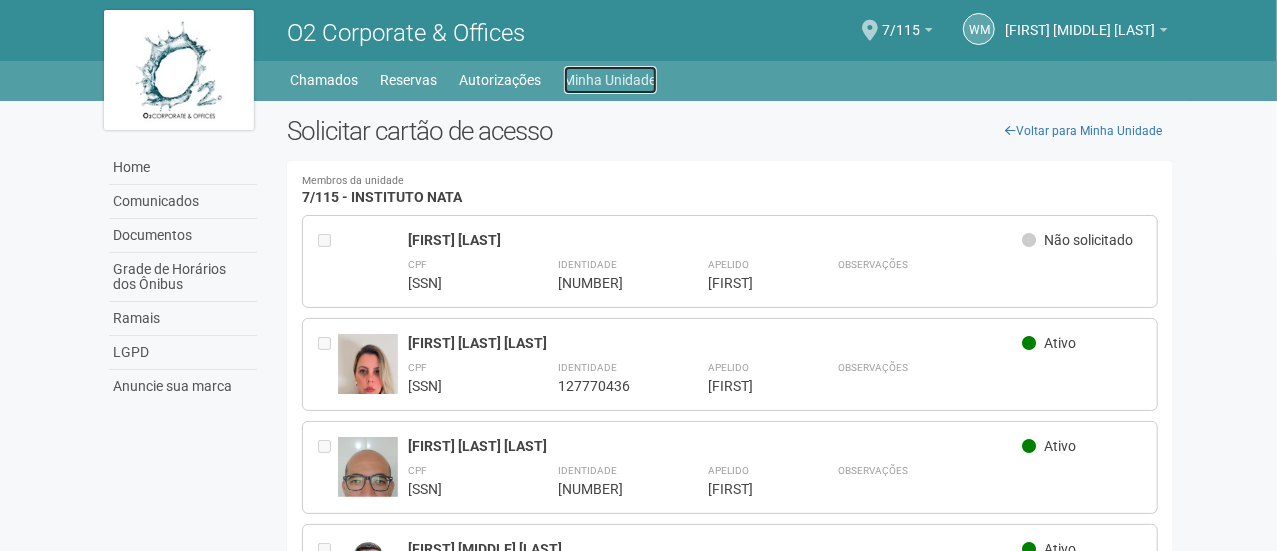 click on "Minha Unidade" at bounding box center (610, 80) 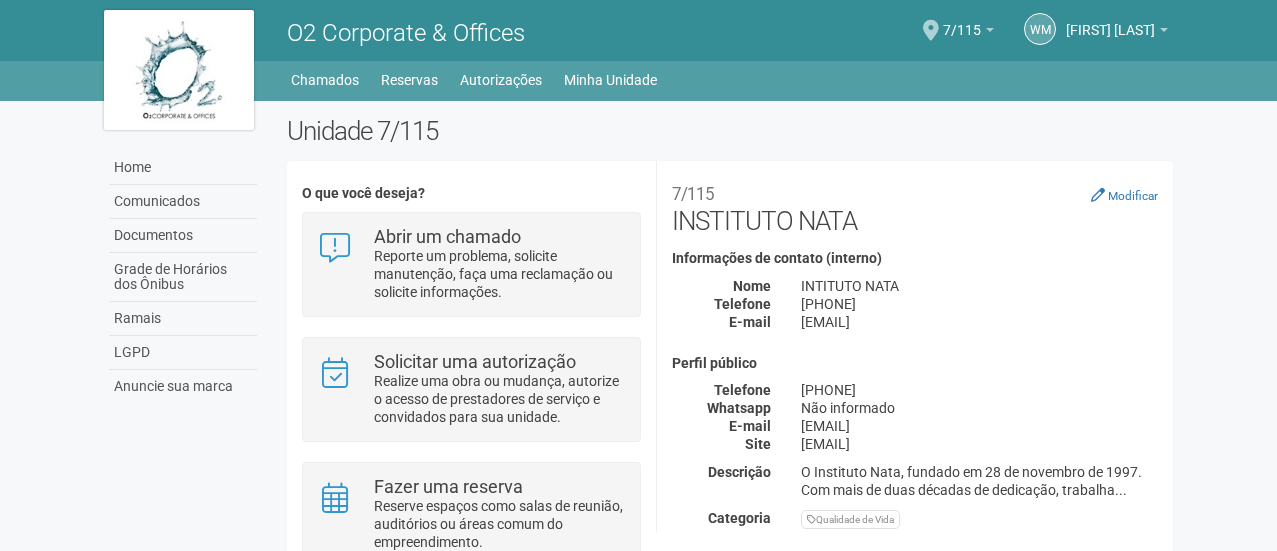 scroll, scrollTop: 0, scrollLeft: 0, axis: both 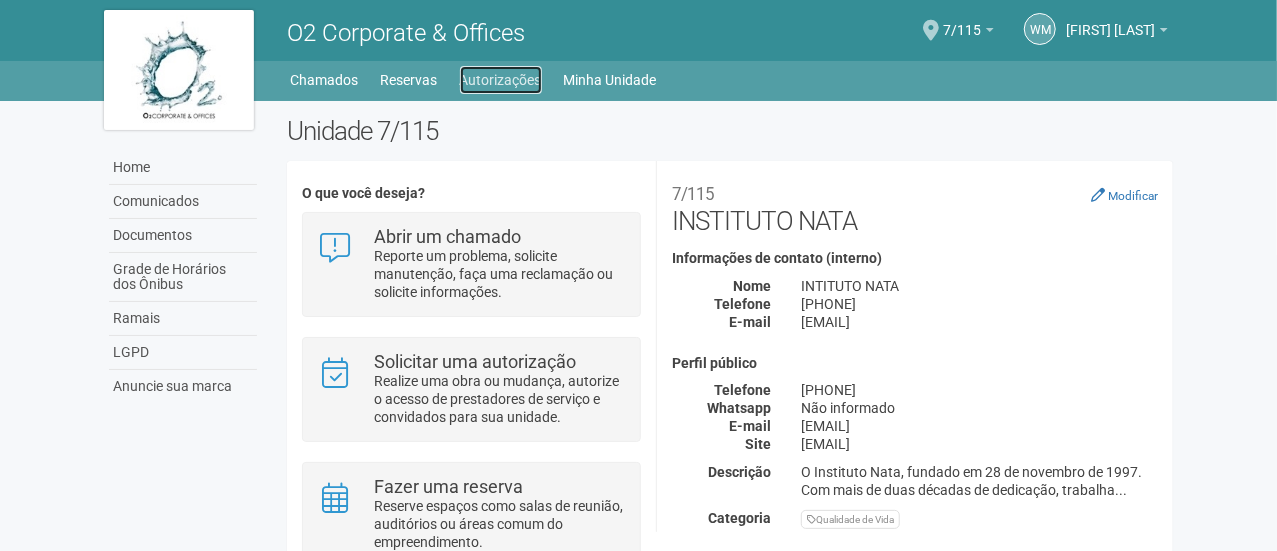 click on "Autorizações" at bounding box center (501, 80) 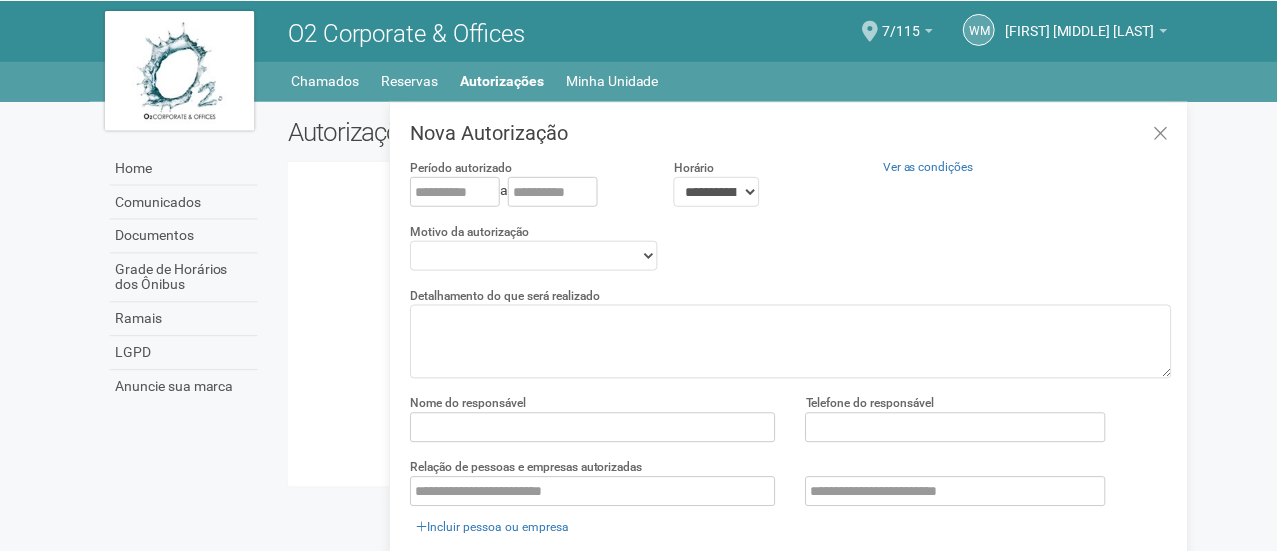 scroll, scrollTop: 0, scrollLeft: 0, axis: both 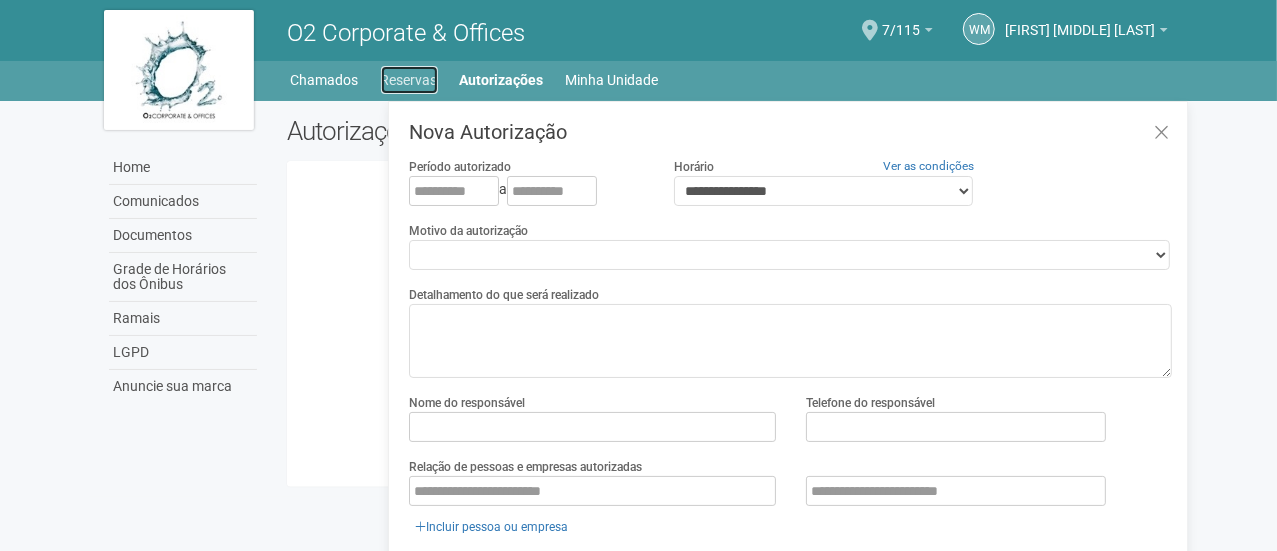 click on "Reservas" at bounding box center (409, 80) 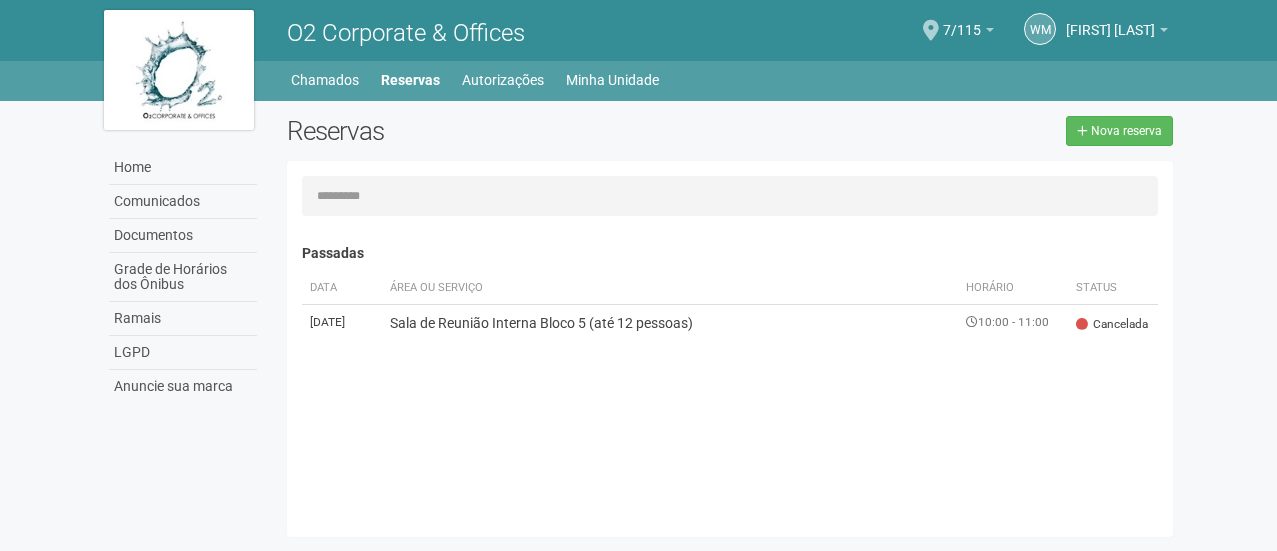 scroll, scrollTop: 0, scrollLeft: 0, axis: both 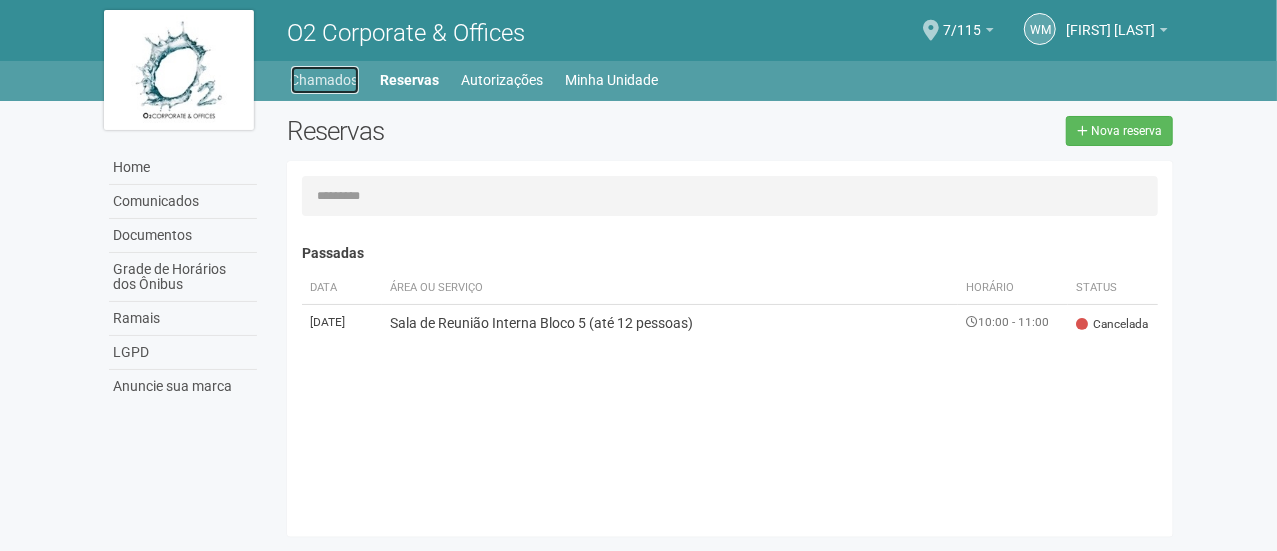 click on "Chamados" at bounding box center [325, 80] 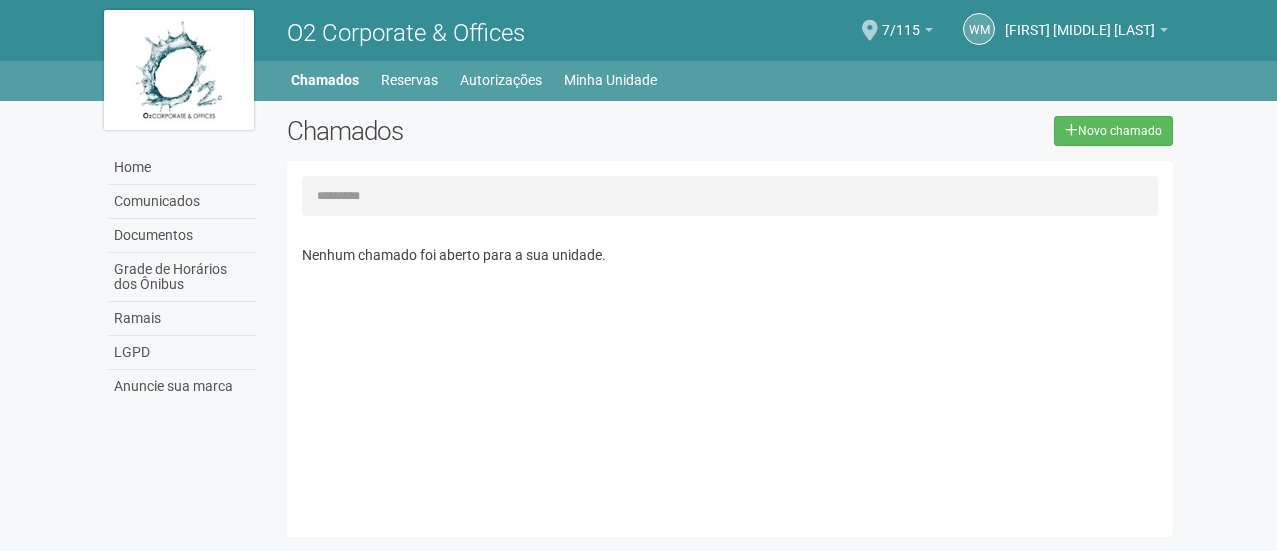 scroll, scrollTop: 0, scrollLeft: 0, axis: both 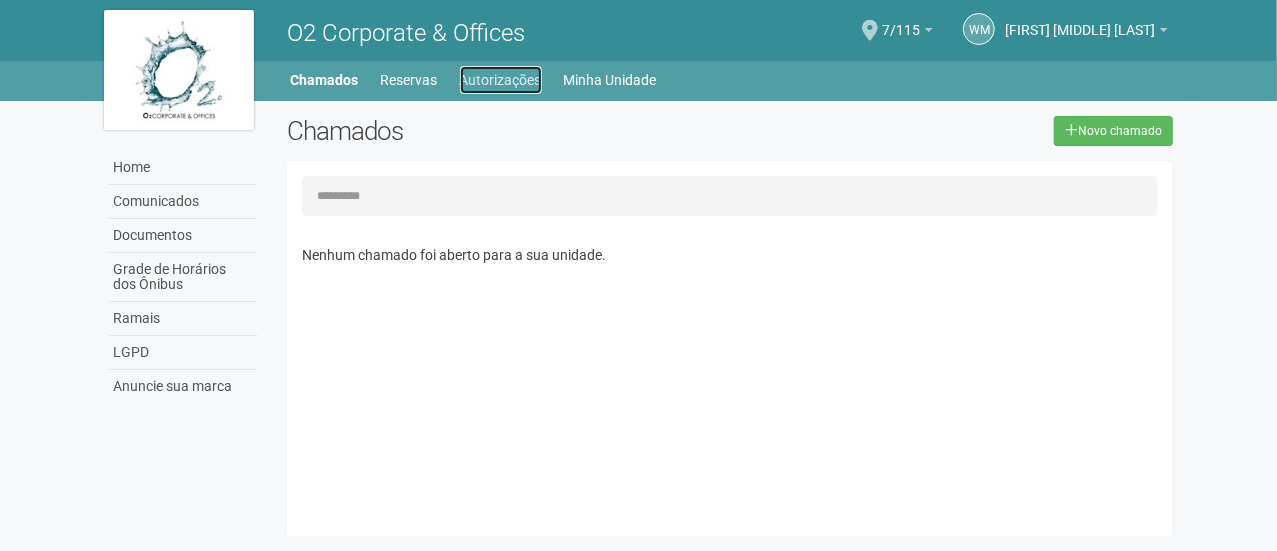 click on "Autorizações" at bounding box center (501, 80) 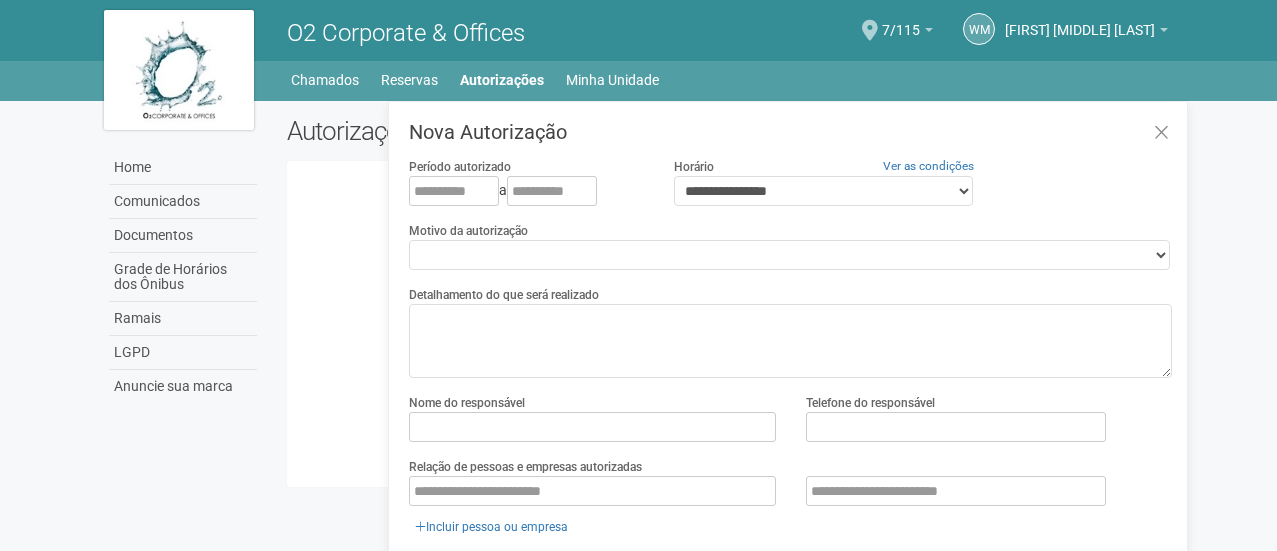 scroll, scrollTop: 0, scrollLeft: 0, axis: both 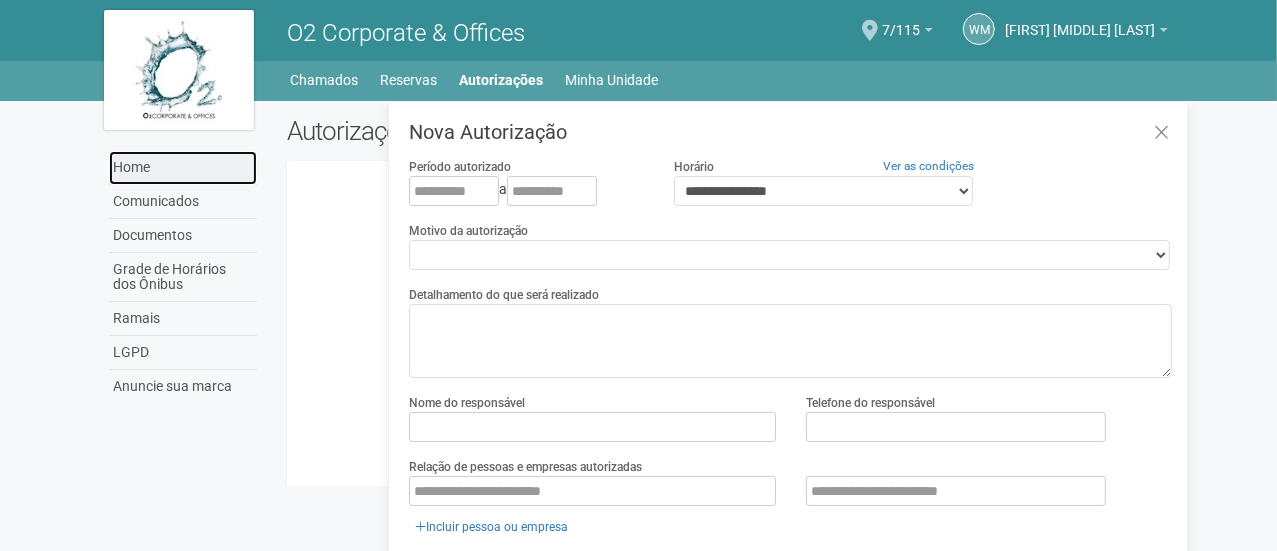 click on "Home" at bounding box center [183, 168] 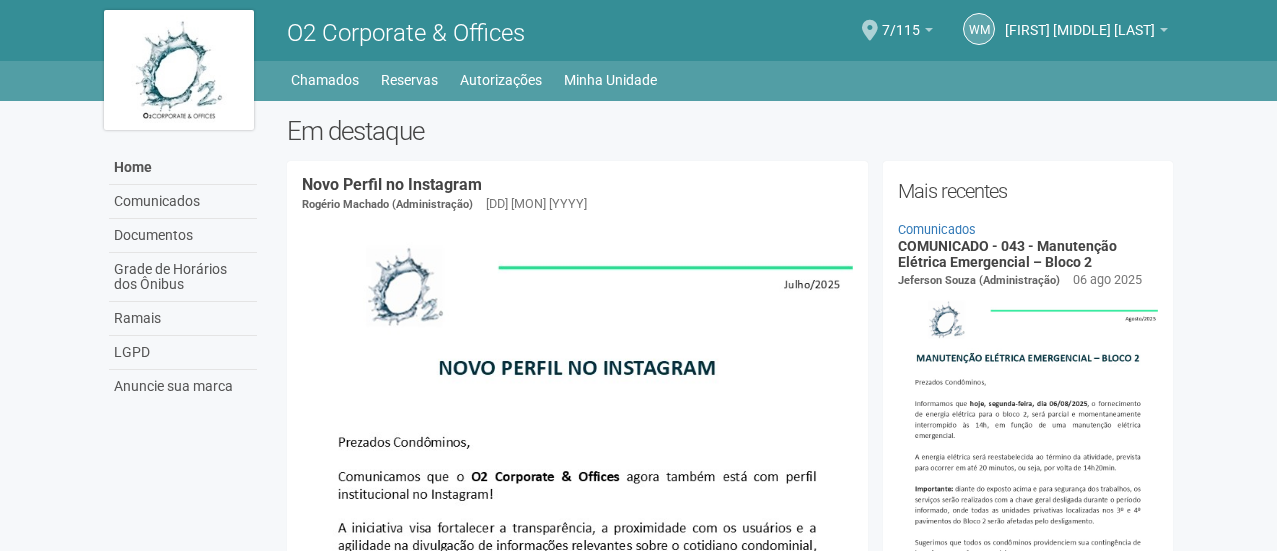 scroll, scrollTop: 0, scrollLeft: 0, axis: both 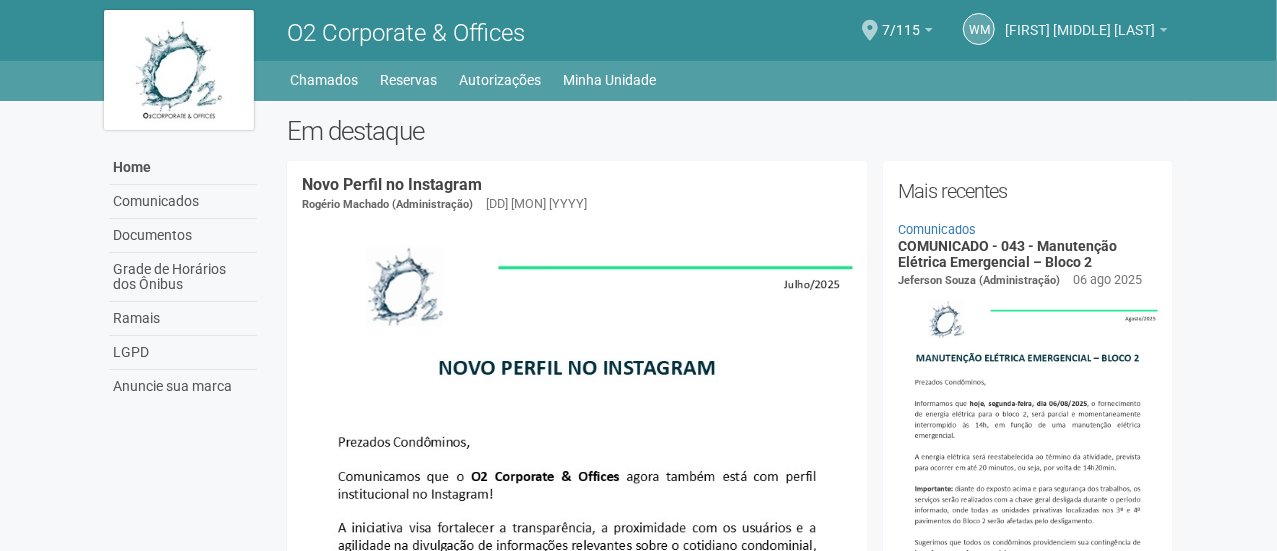click on "[FIRST] [MIDDLE] [LAST]" at bounding box center [1086, 33] 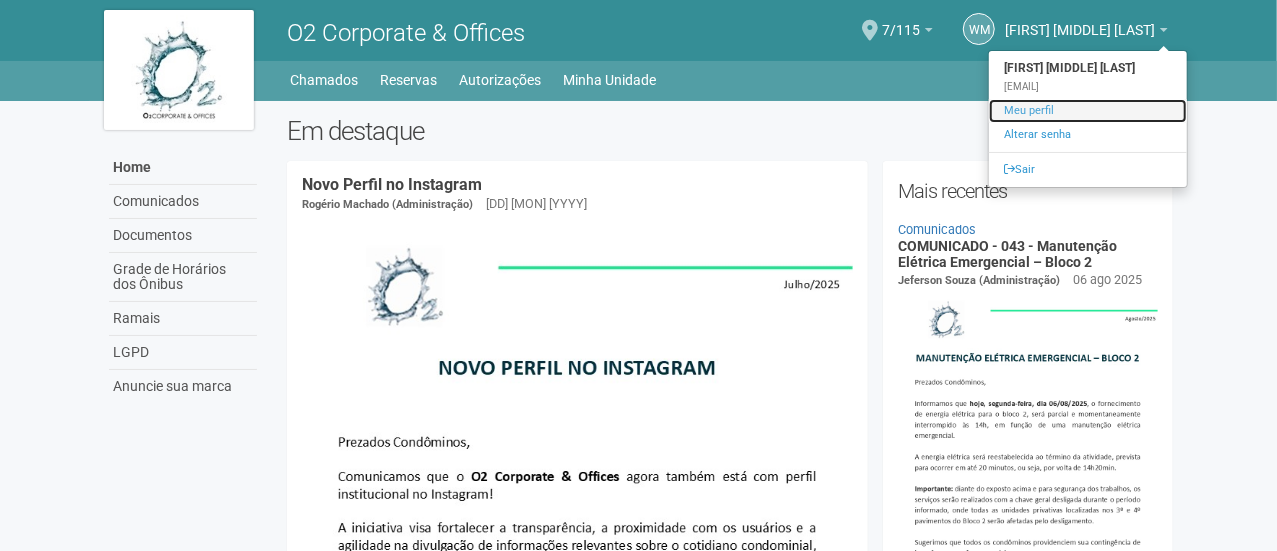 click on "Meu perfil" at bounding box center [1088, 111] 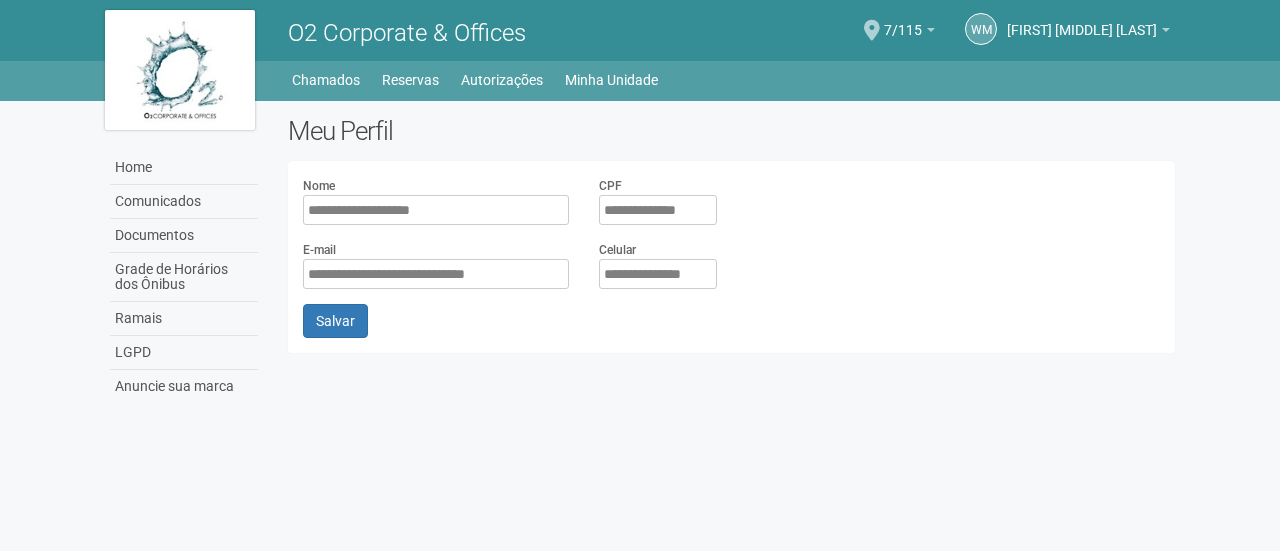 scroll, scrollTop: 0, scrollLeft: 0, axis: both 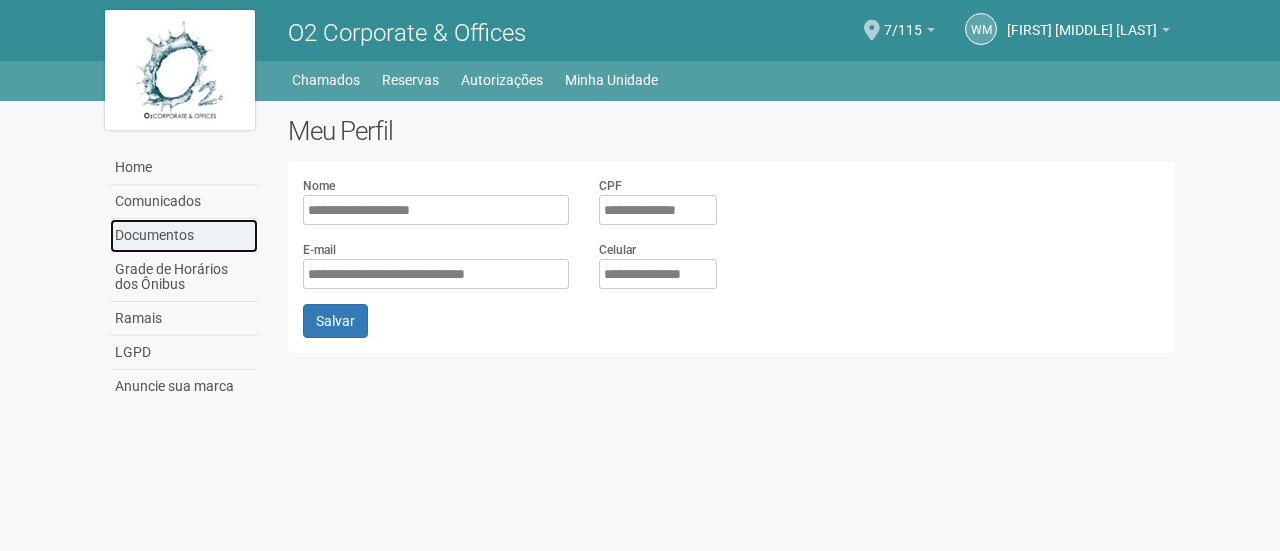 click on "Documentos" at bounding box center (184, 236) 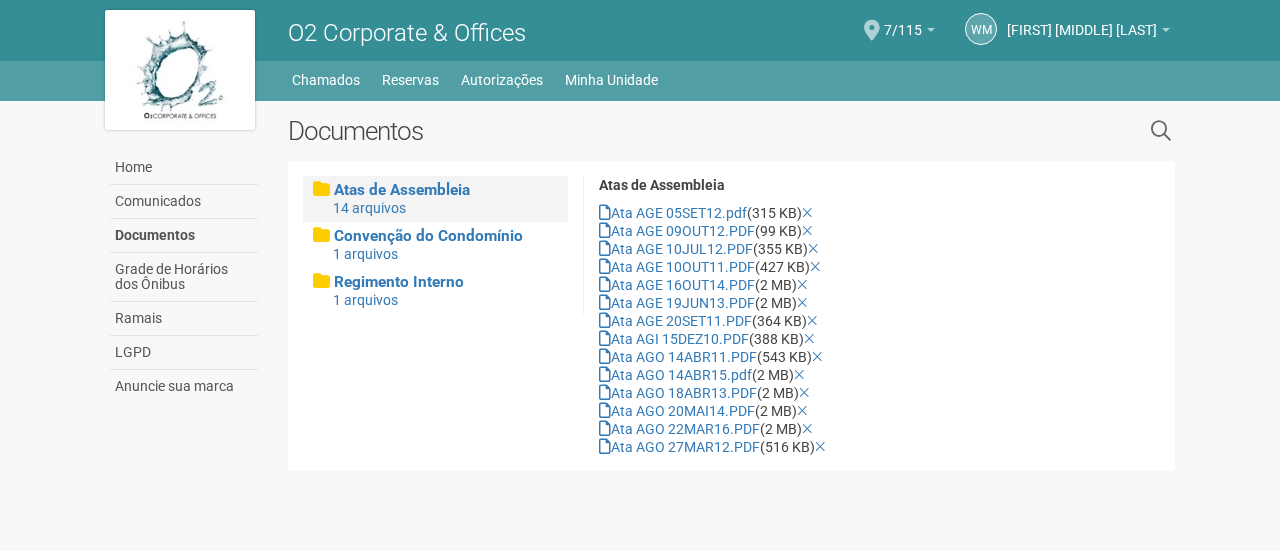 scroll, scrollTop: 0, scrollLeft: 0, axis: both 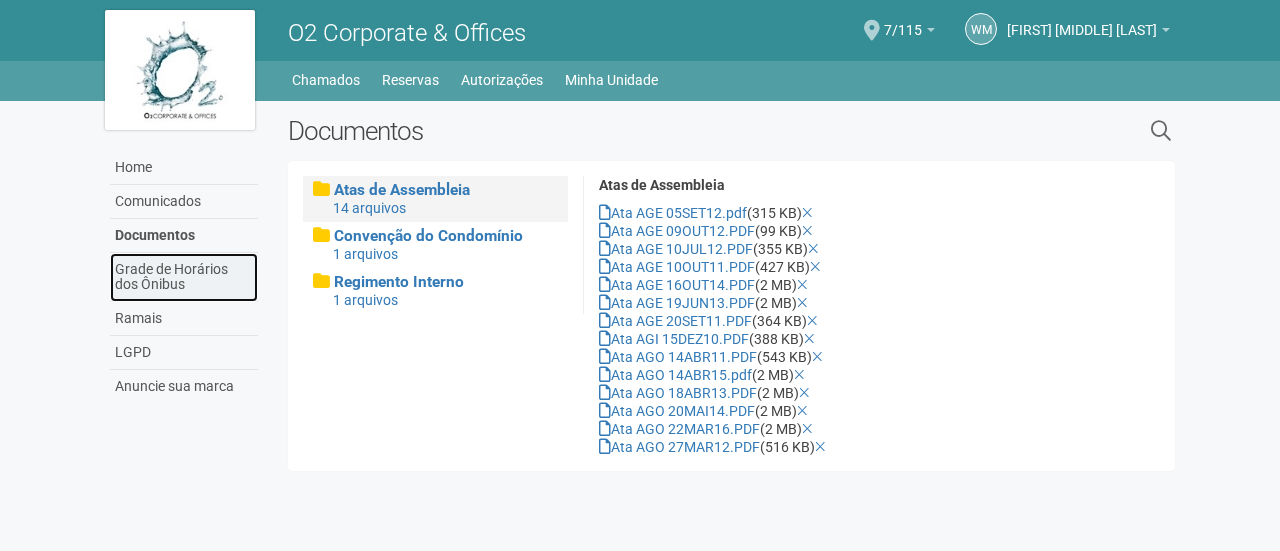 click on "Grade de Horários dos Ônibus" at bounding box center [184, 277] 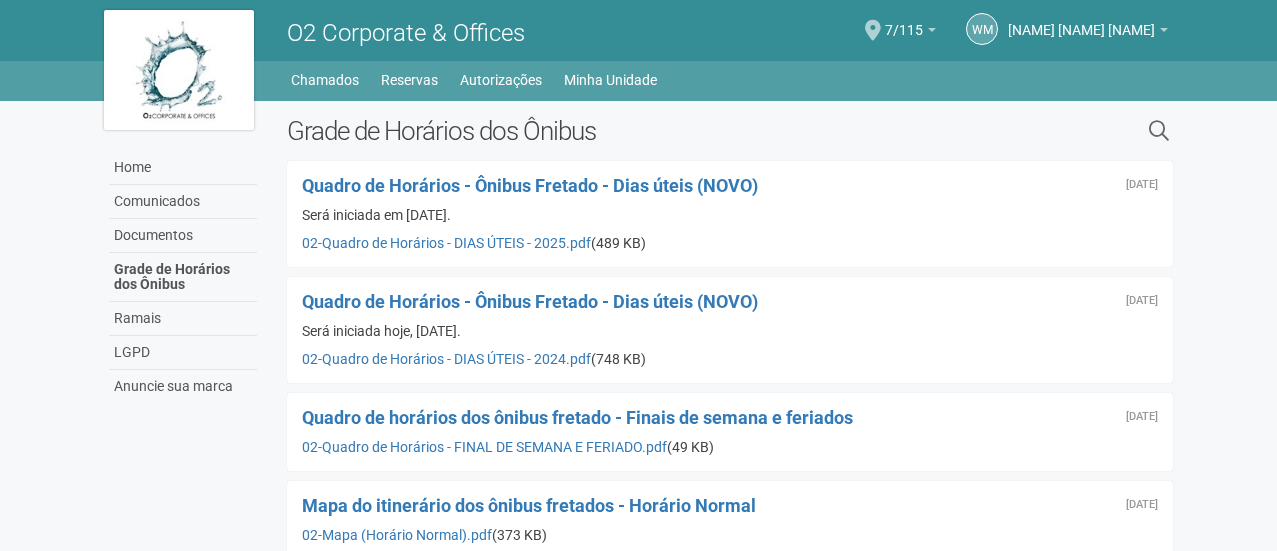 scroll, scrollTop: 0, scrollLeft: 0, axis: both 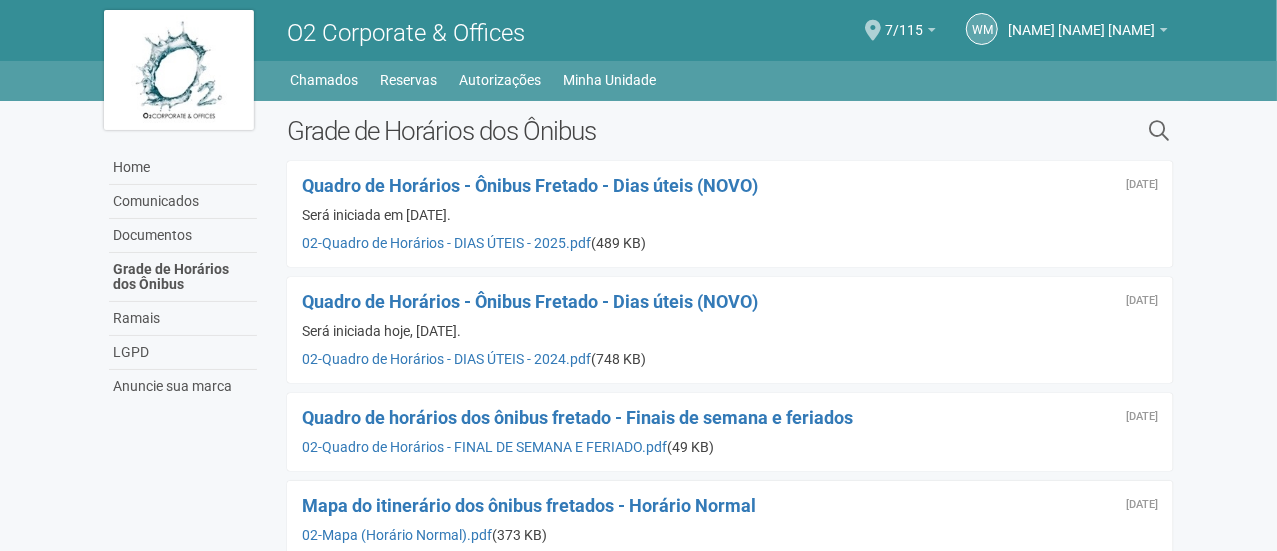click at bounding box center [179, 70] 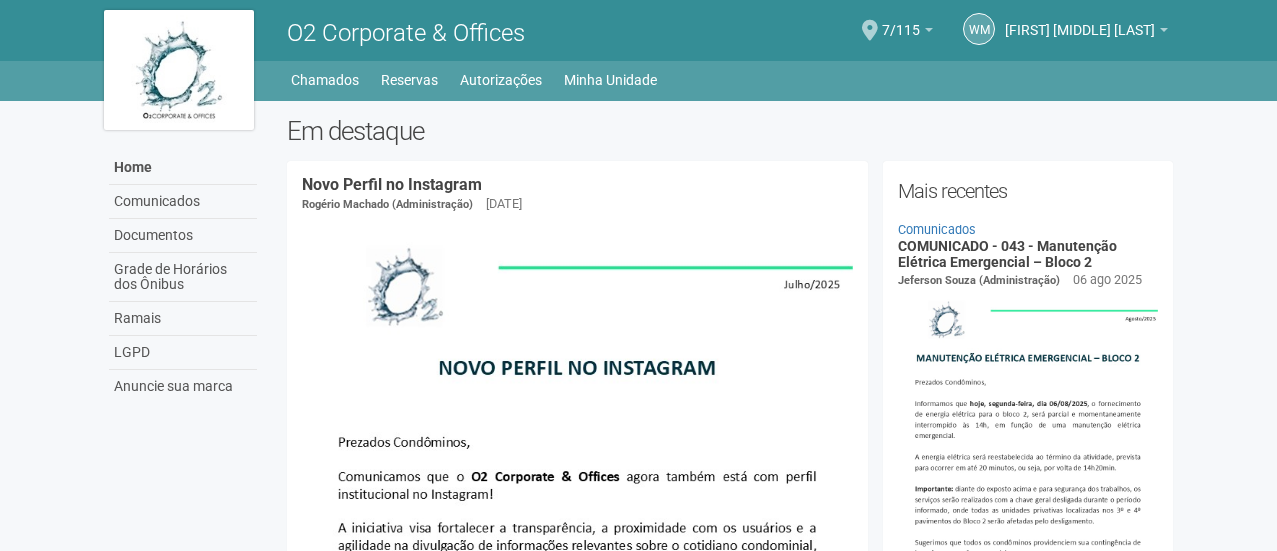 scroll, scrollTop: 0, scrollLeft: 0, axis: both 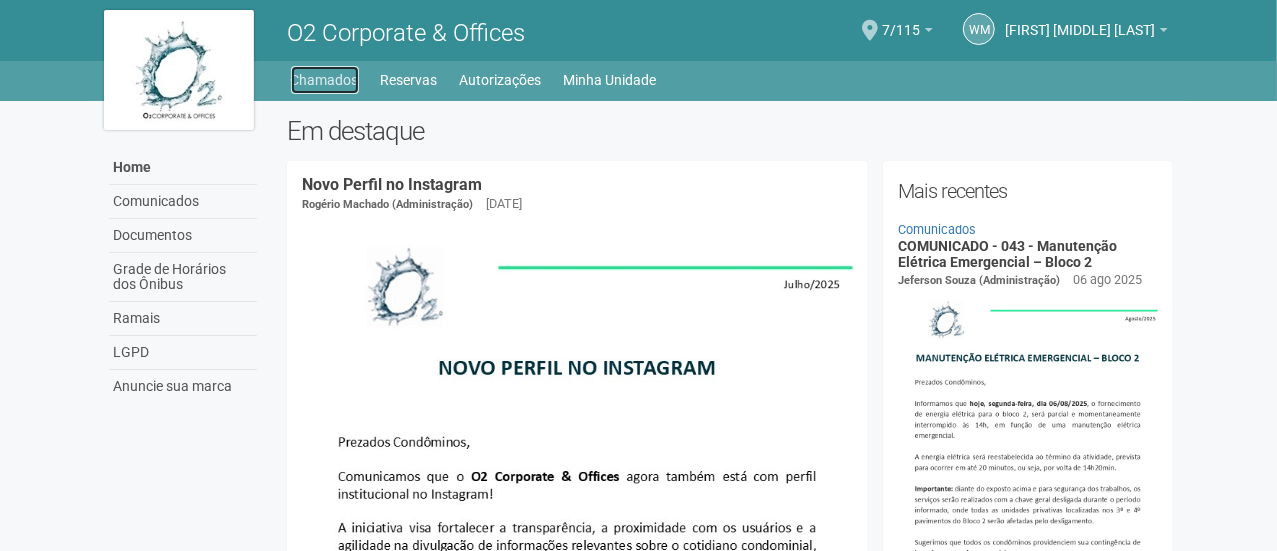 click on "Chamados" at bounding box center [325, 80] 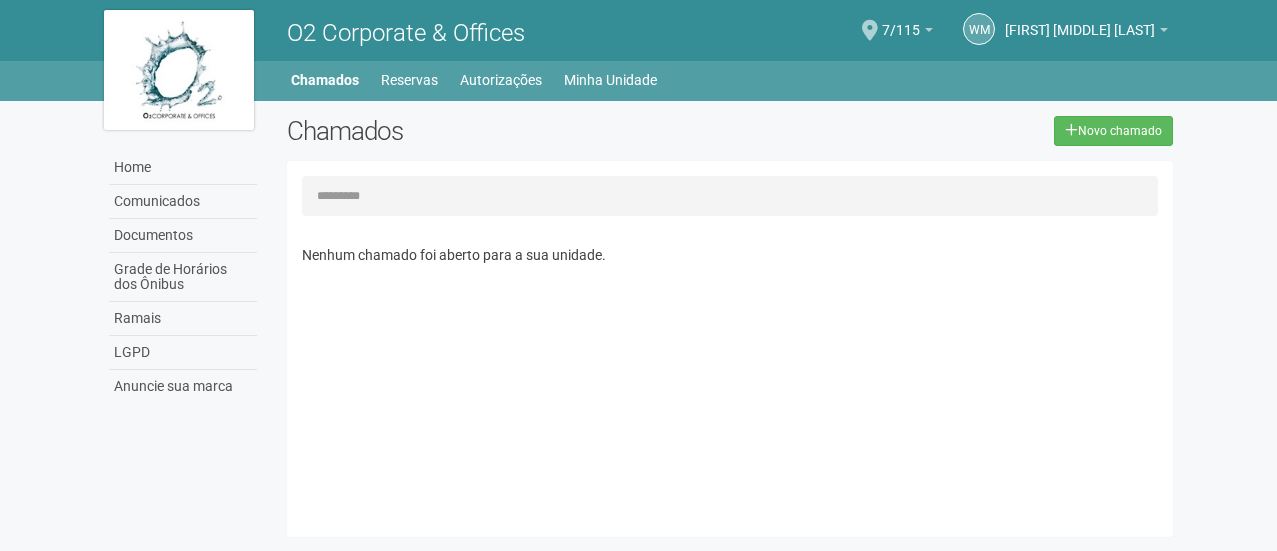 scroll, scrollTop: 0, scrollLeft: 0, axis: both 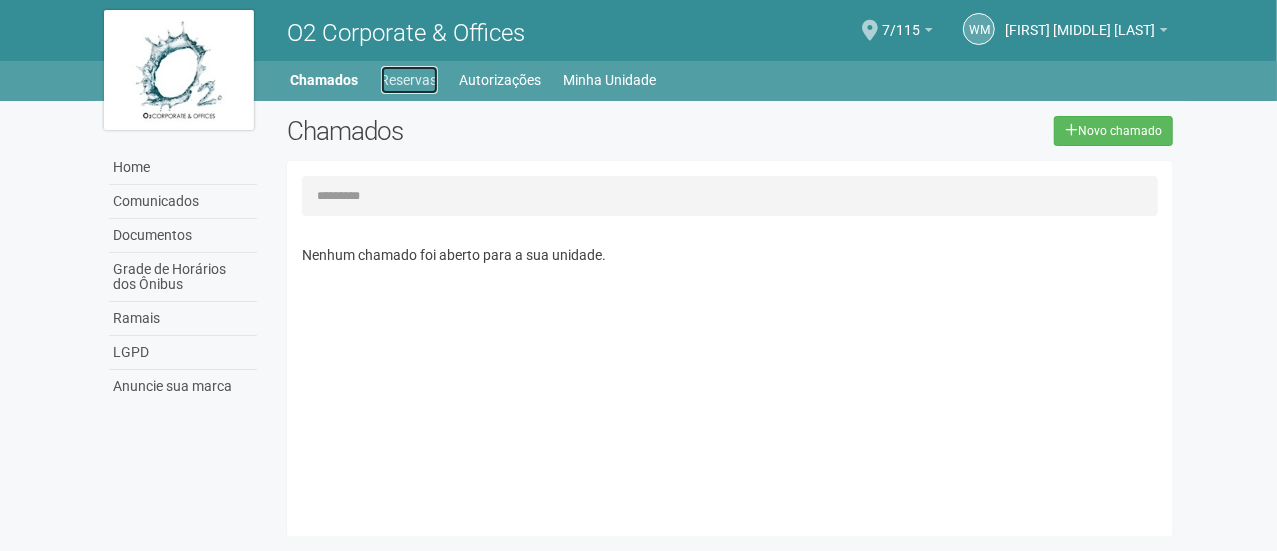 click on "Reservas" at bounding box center [409, 80] 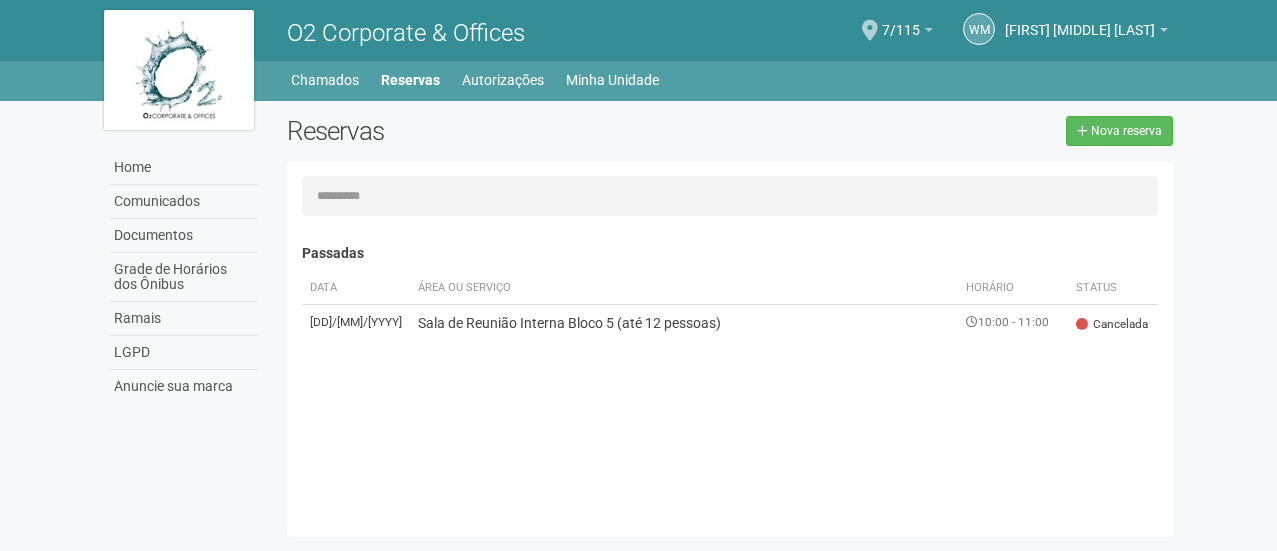 scroll, scrollTop: 0, scrollLeft: 0, axis: both 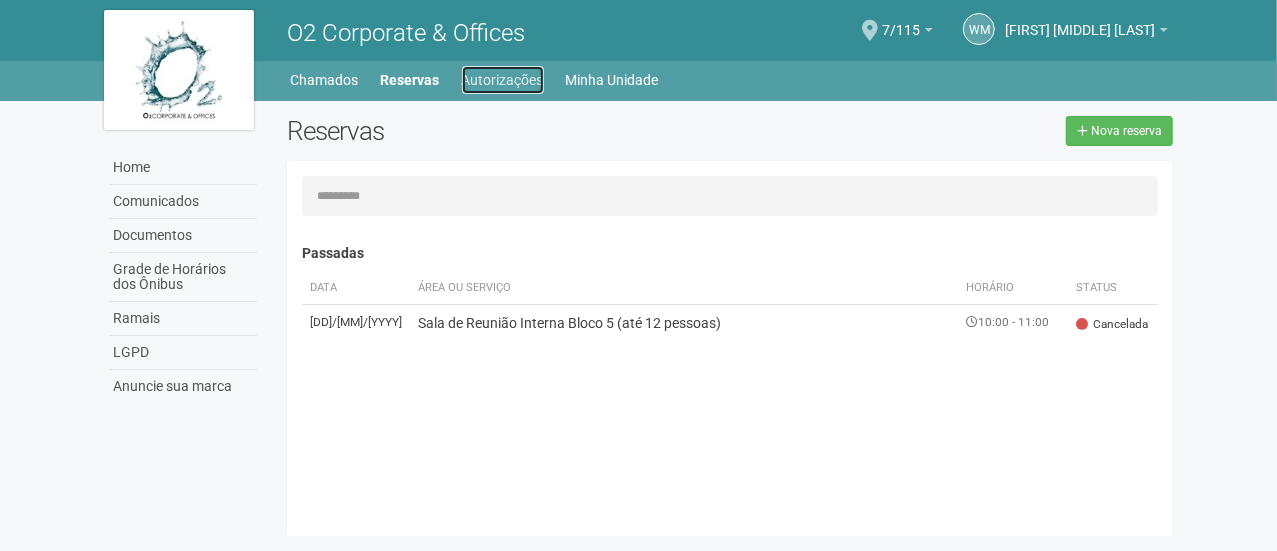 click on "Autorizações" at bounding box center [503, 80] 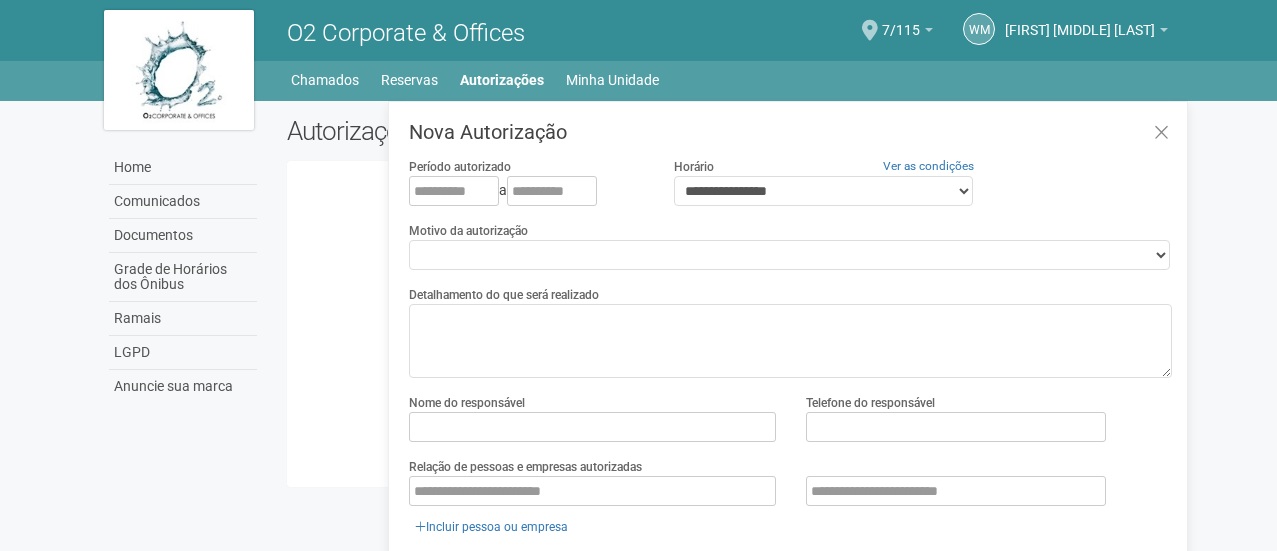 scroll, scrollTop: 0, scrollLeft: 0, axis: both 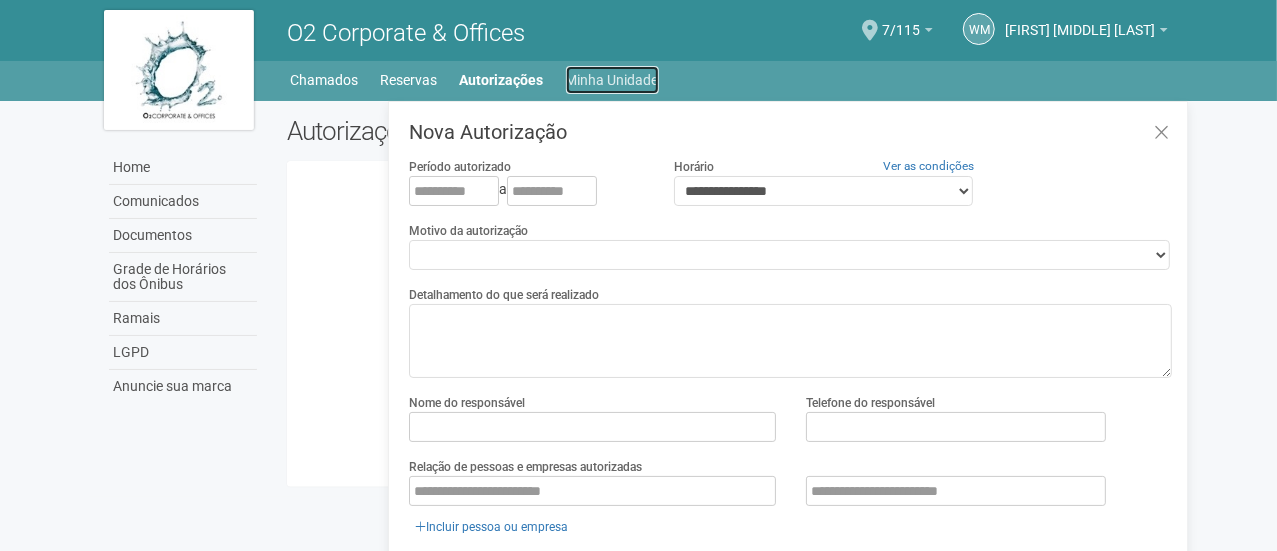 click on "Minha Unidade" at bounding box center [612, 80] 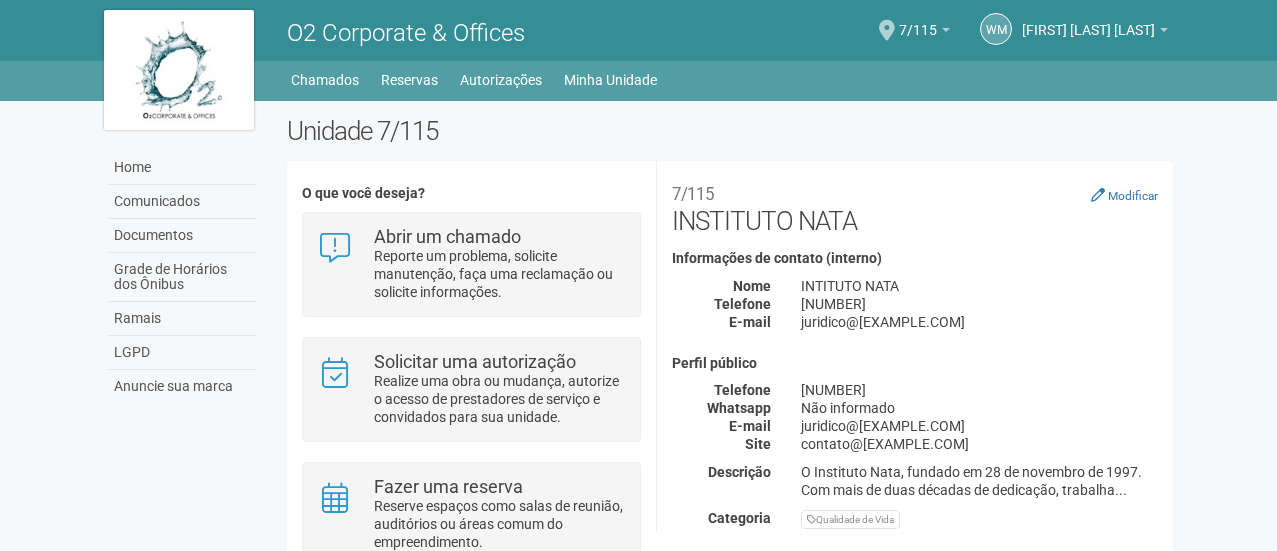 scroll, scrollTop: 0, scrollLeft: 0, axis: both 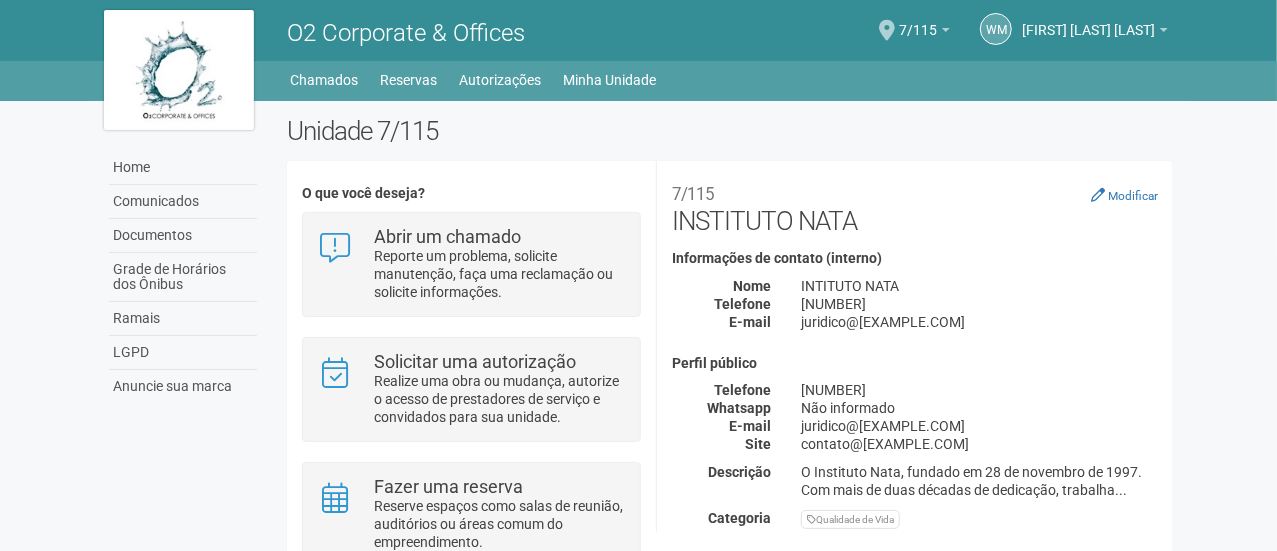 drag, startPoint x: 1170, startPoint y: 189, endPoint x: 1181, endPoint y: 268, distance: 79.762146 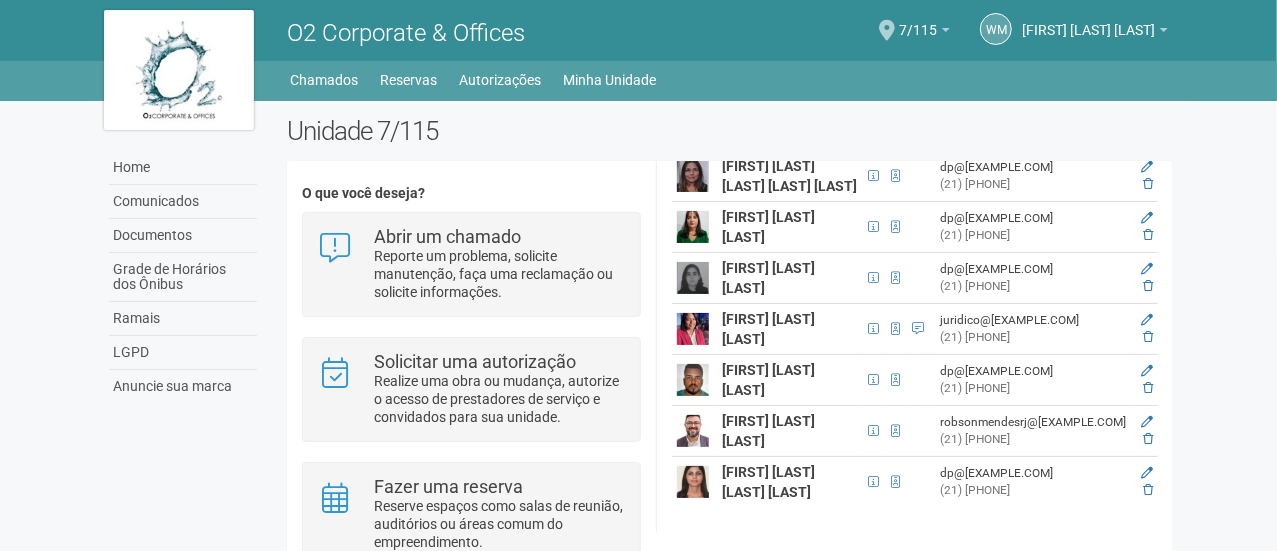 scroll, scrollTop: 1298, scrollLeft: 0, axis: vertical 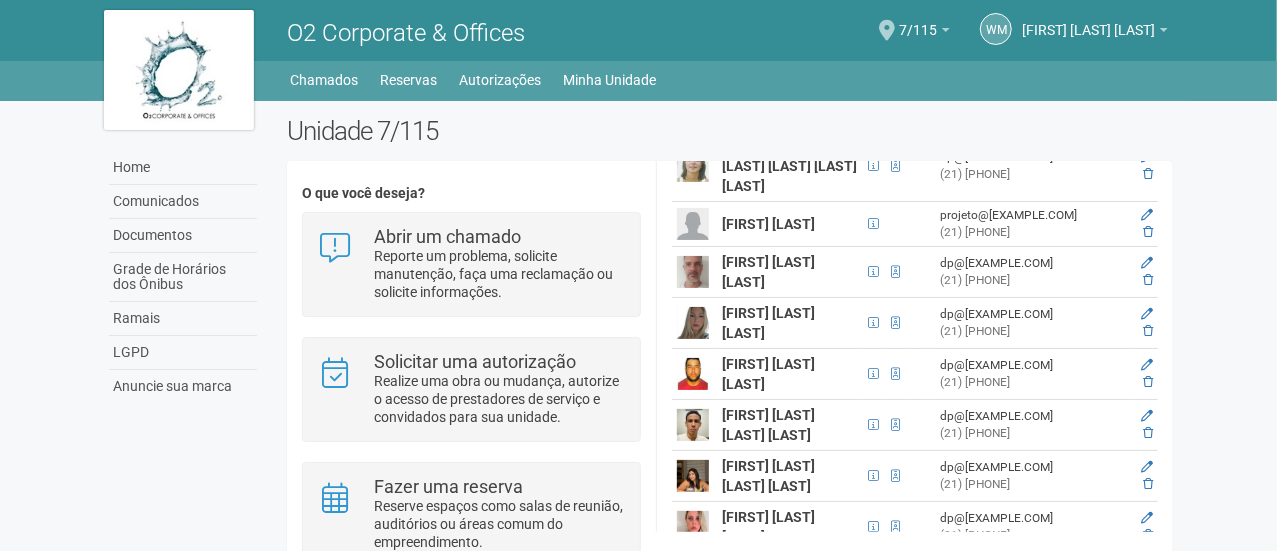 drag, startPoint x: 1170, startPoint y: 291, endPoint x: 1156, endPoint y: 344, distance: 54.81788 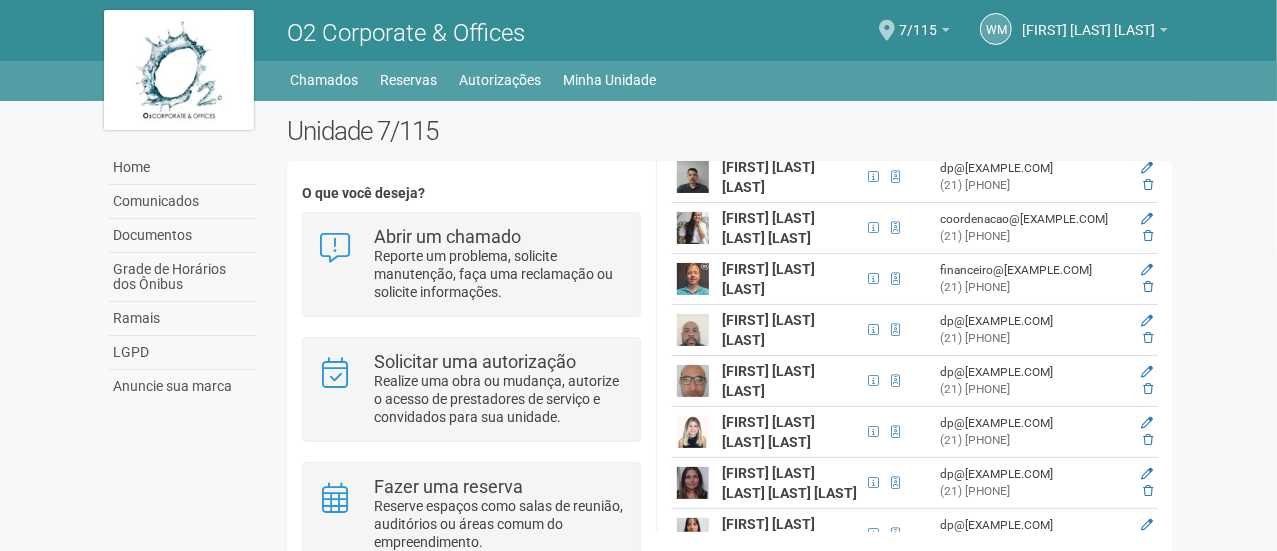 scroll, scrollTop: 980, scrollLeft: 0, axis: vertical 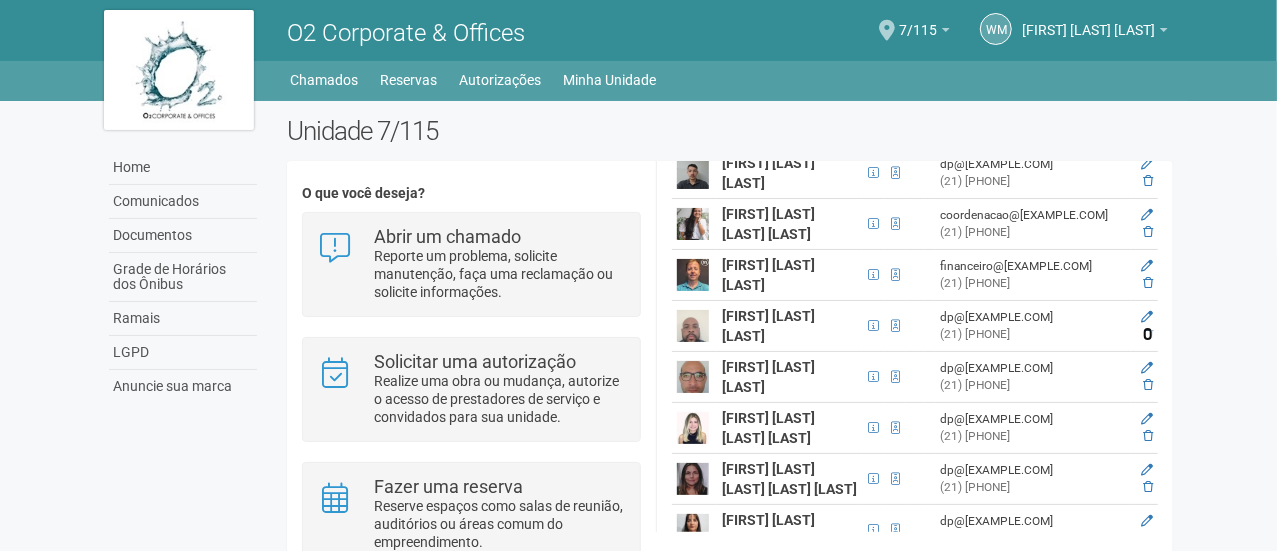 click at bounding box center (1148, 334) 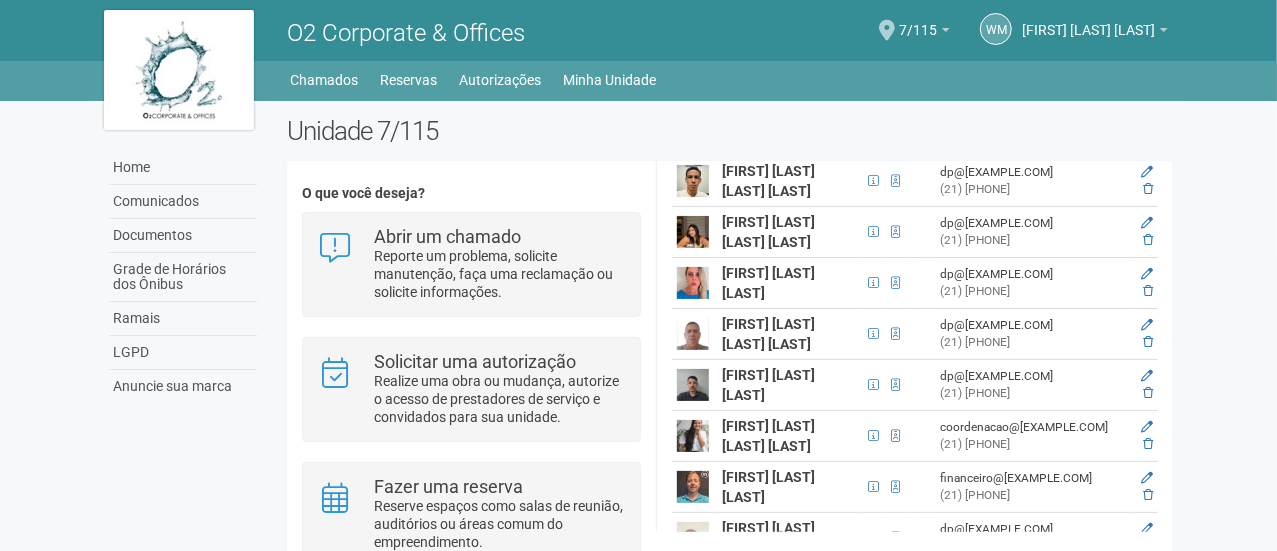 scroll, scrollTop: 762, scrollLeft: 0, axis: vertical 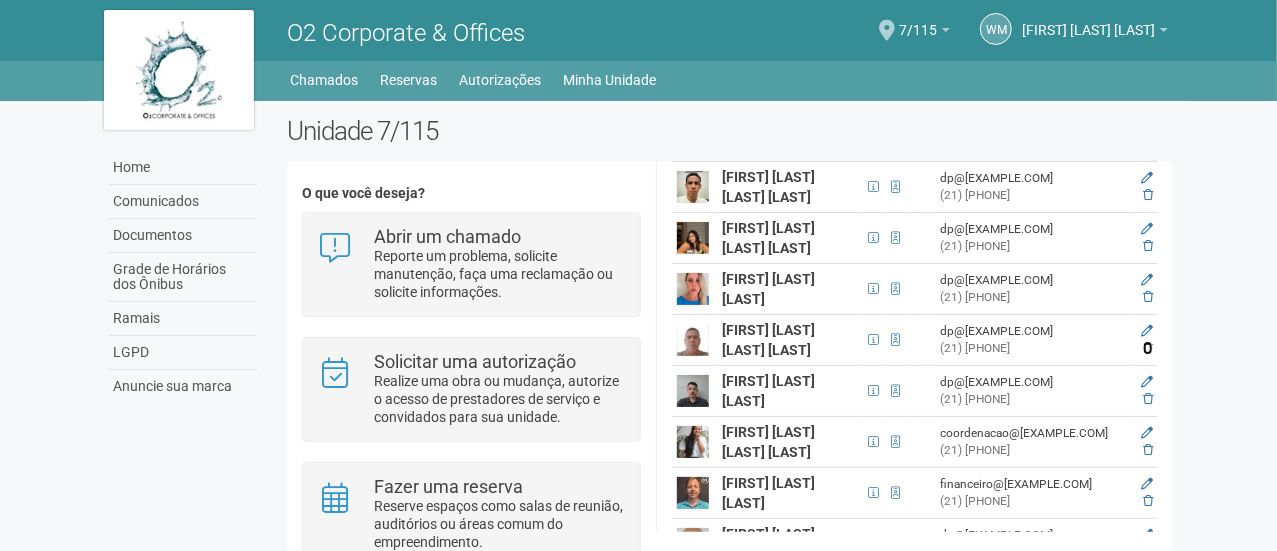 click at bounding box center (1148, 348) 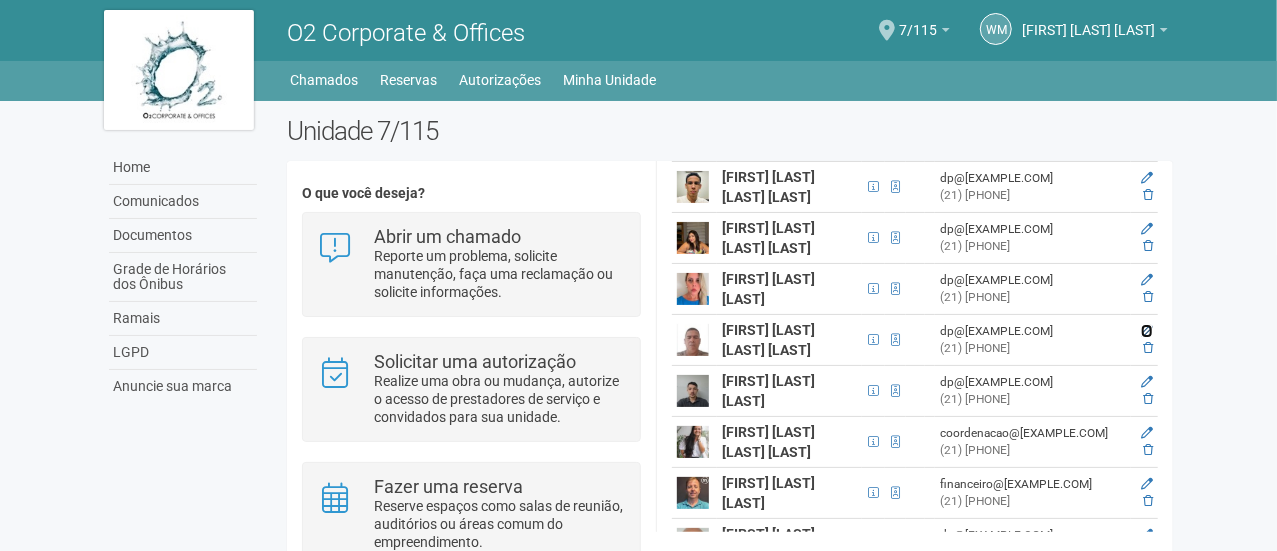 click at bounding box center [1147, 331] 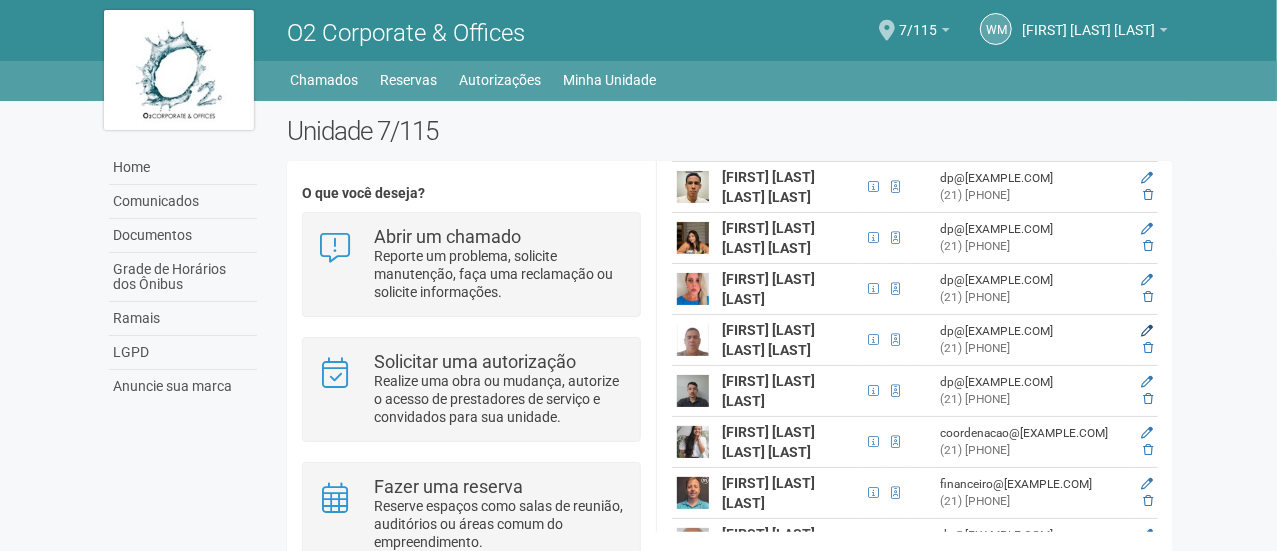 scroll, scrollTop: 48, scrollLeft: 0, axis: vertical 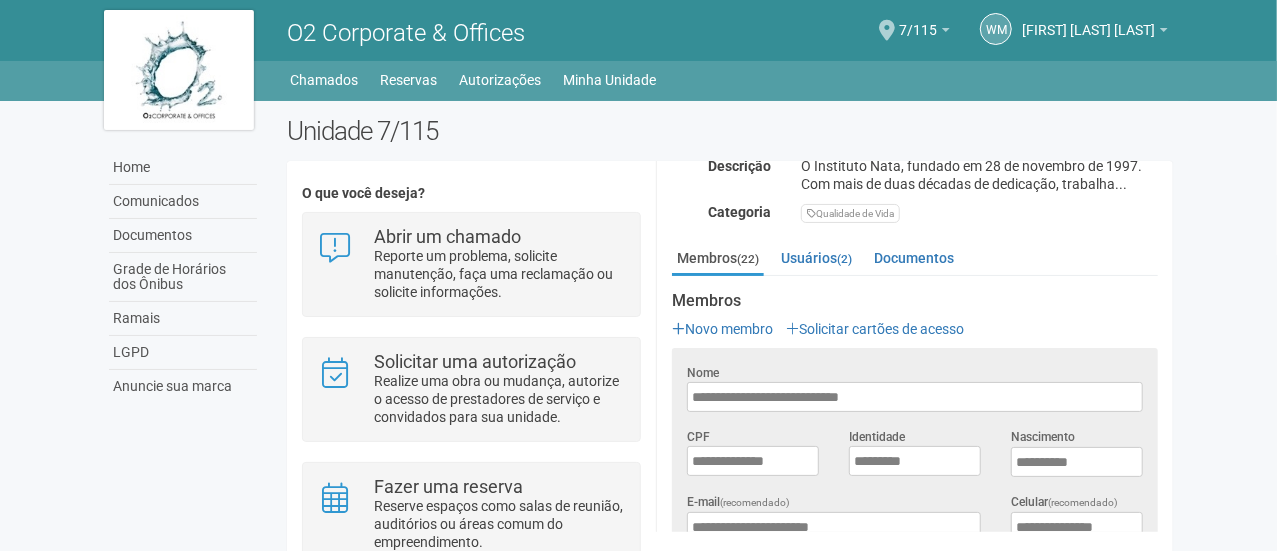 drag, startPoint x: 1174, startPoint y: 245, endPoint x: 1170, endPoint y: 382, distance: 137.05838 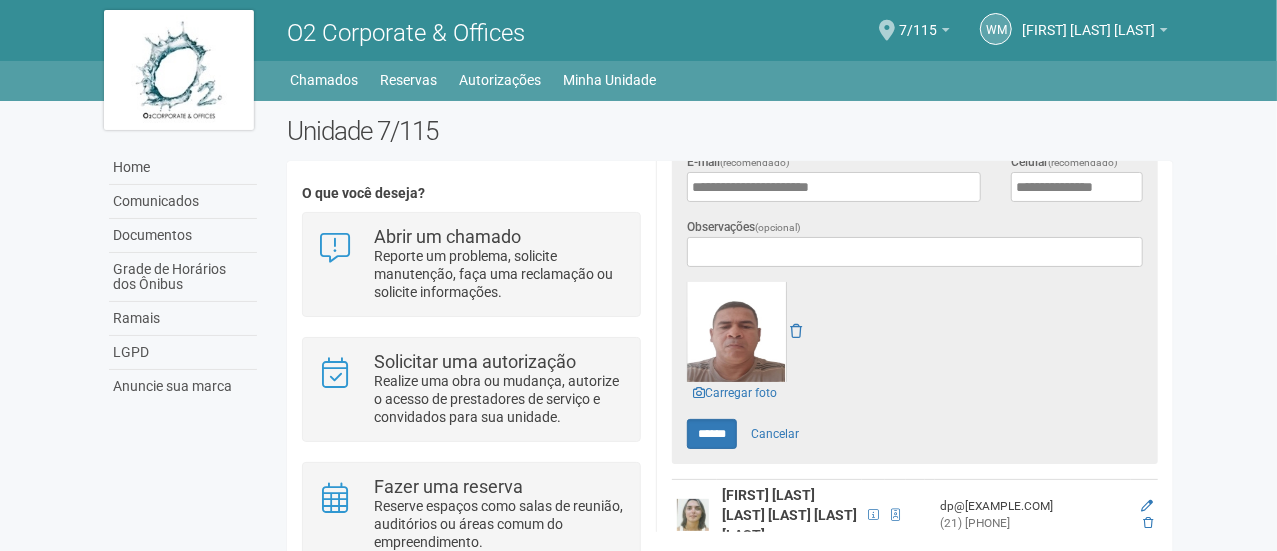 scroll, scrollTop: 654, scrollLeft: 0, axis: vertical 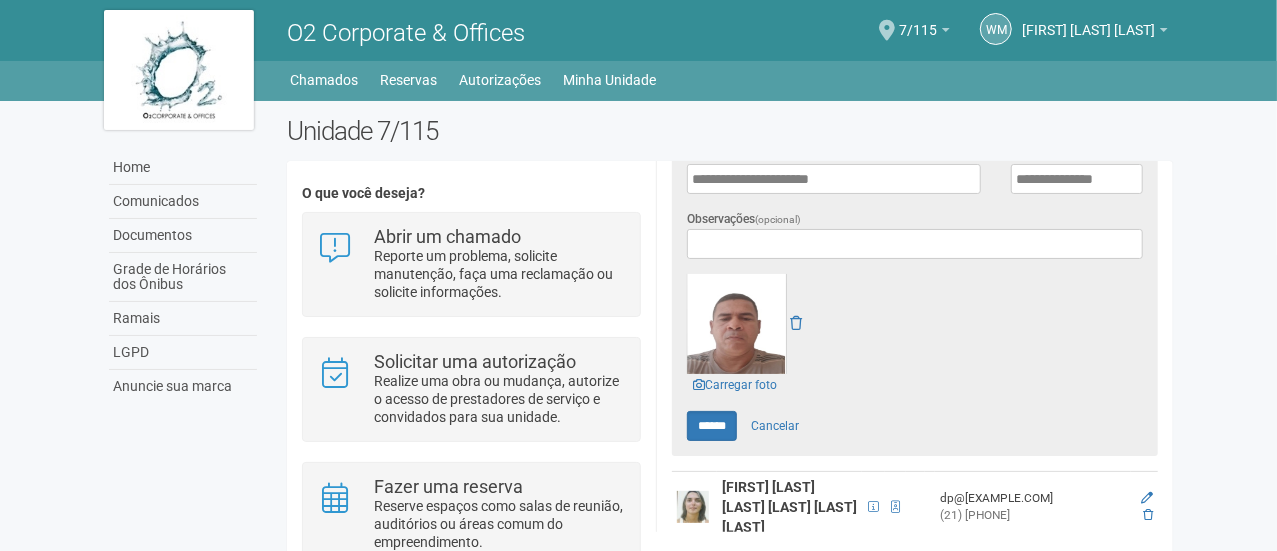 drag, startPoint x: 1170, startPoint y: 314, endPoint x: 1171, endPoint y: 271, distance: 43.011627 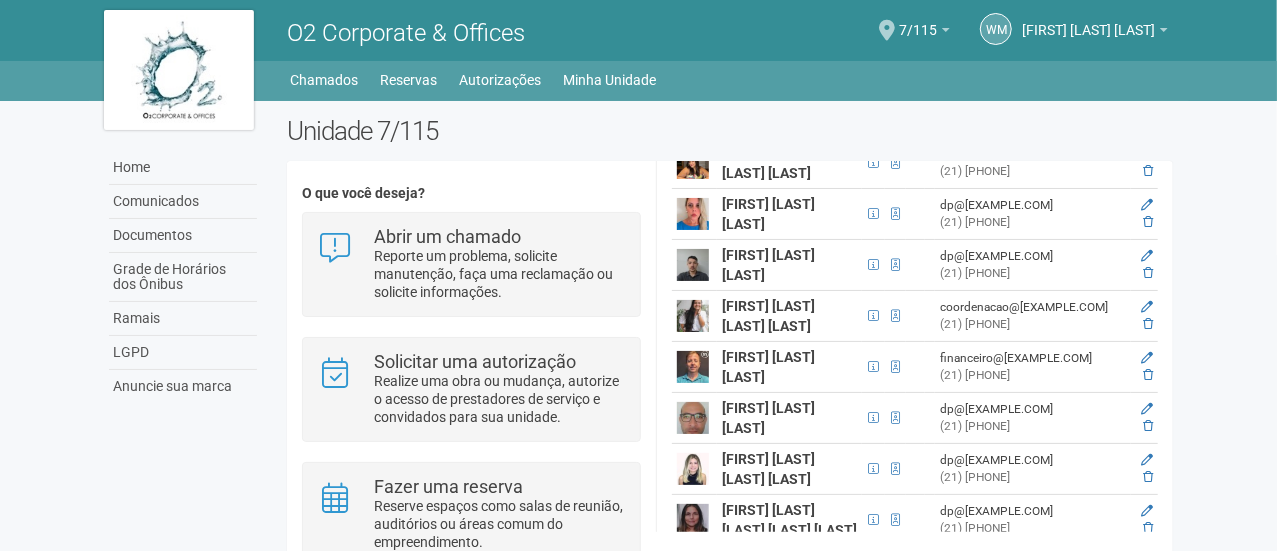 scroll, scrollTop: 1324, scrollLeft: 0, axis: vertical 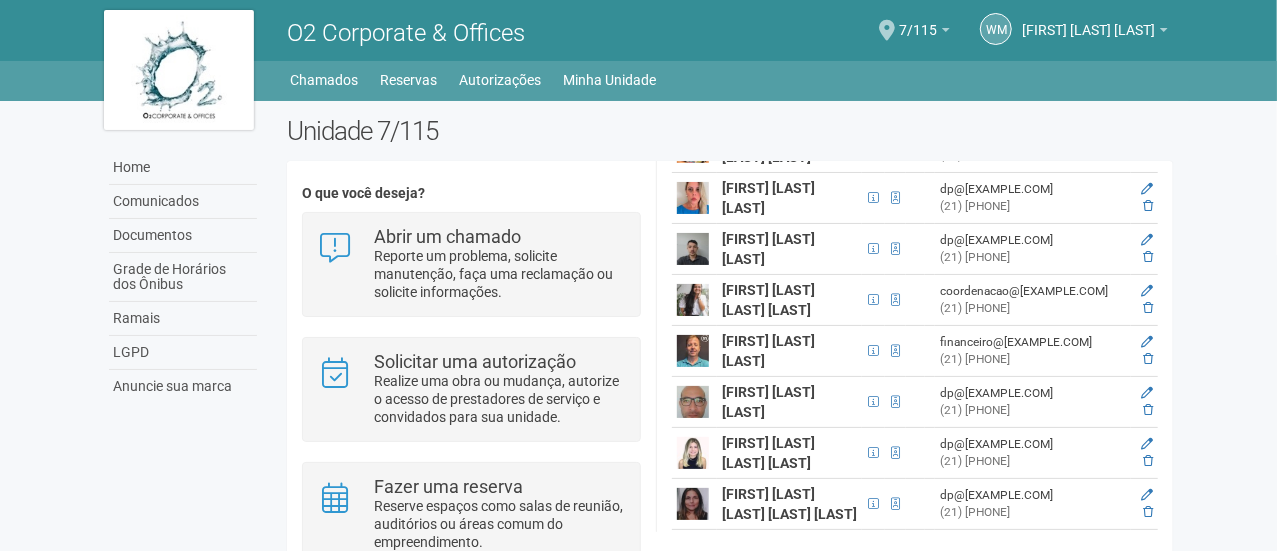 drag, startPoint x: 1170, startPoint y: 411, endPoint x: 1184, endPoint y: 479, distance: 69.426216 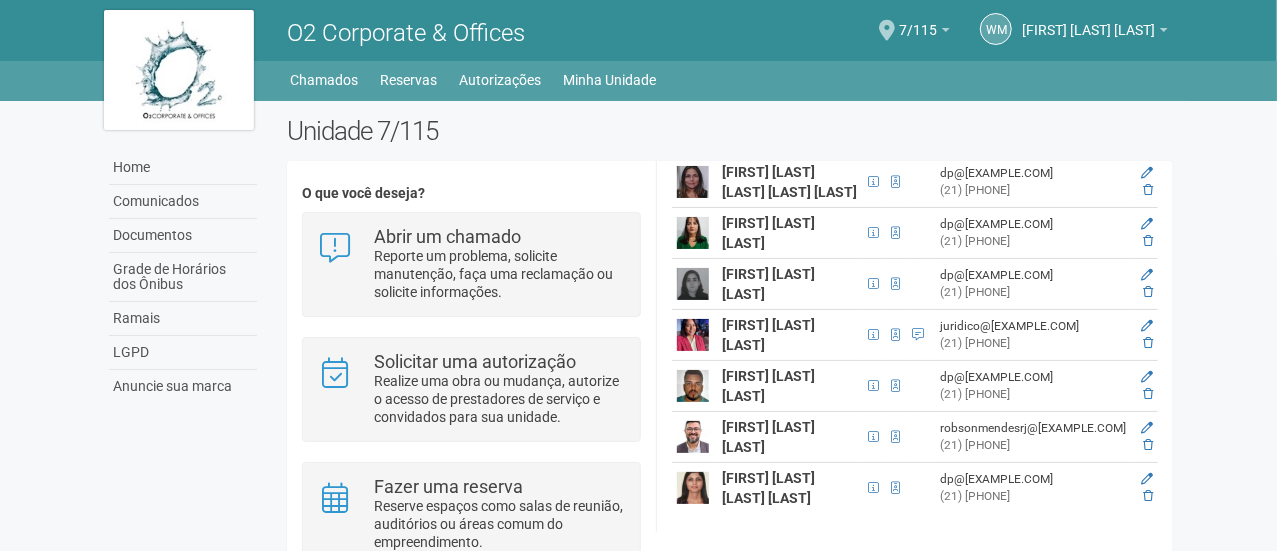 scroll, scrollTop: 1722, scrollLeft: 0, axis: vertical 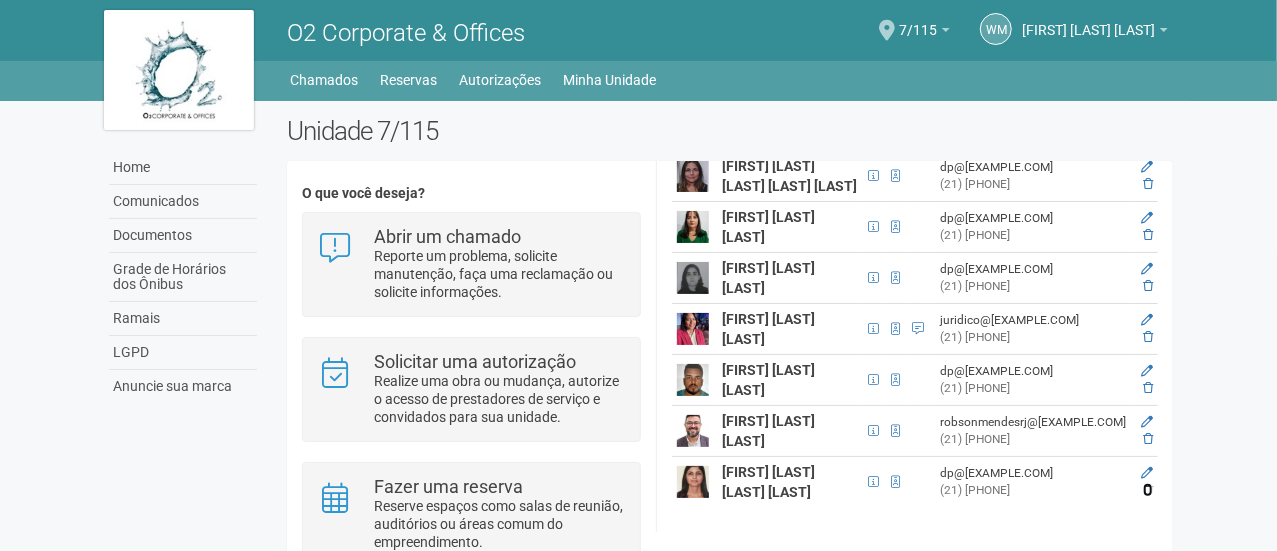 click at bounding box center [1148, 490] 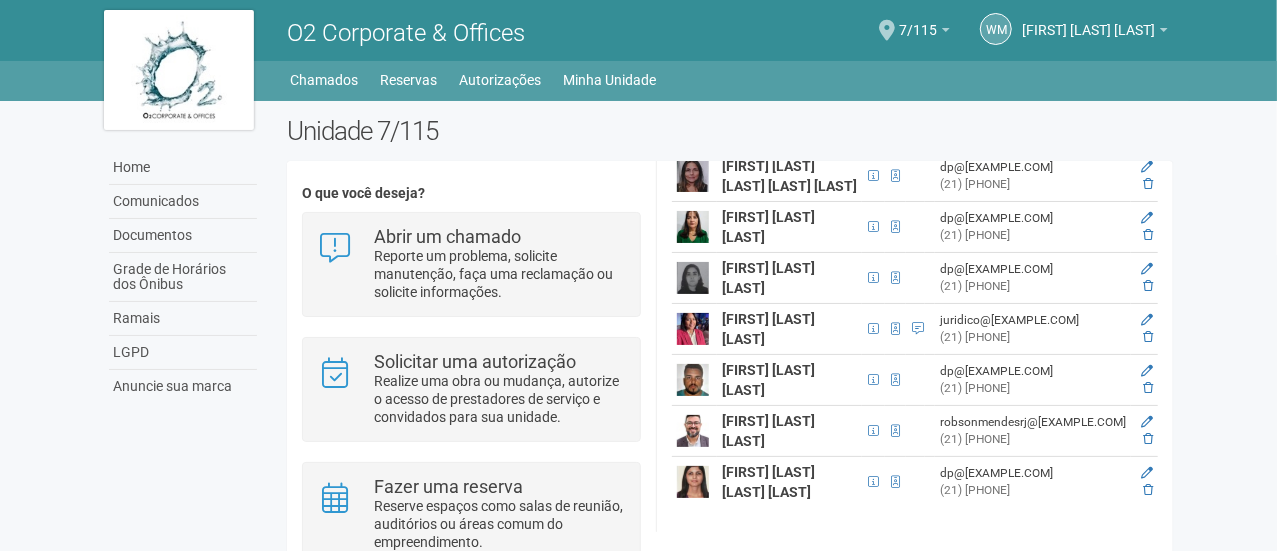 scroll, scrollTop: 1671, scrollLeft: 0, axis: vertical 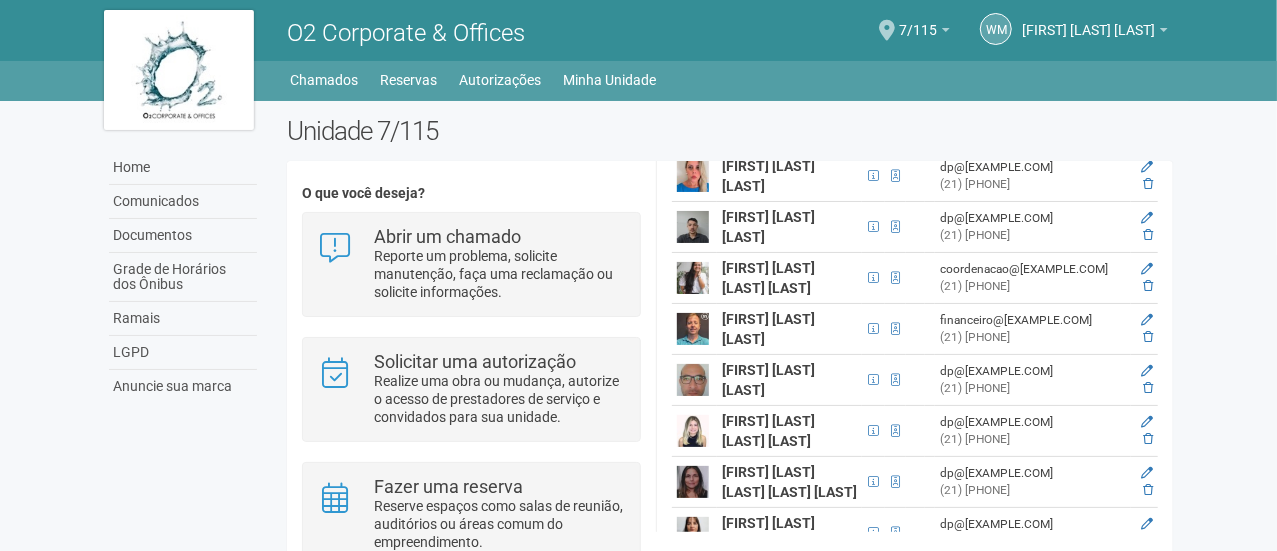 click on "**********" at bounding box center [915, -13] 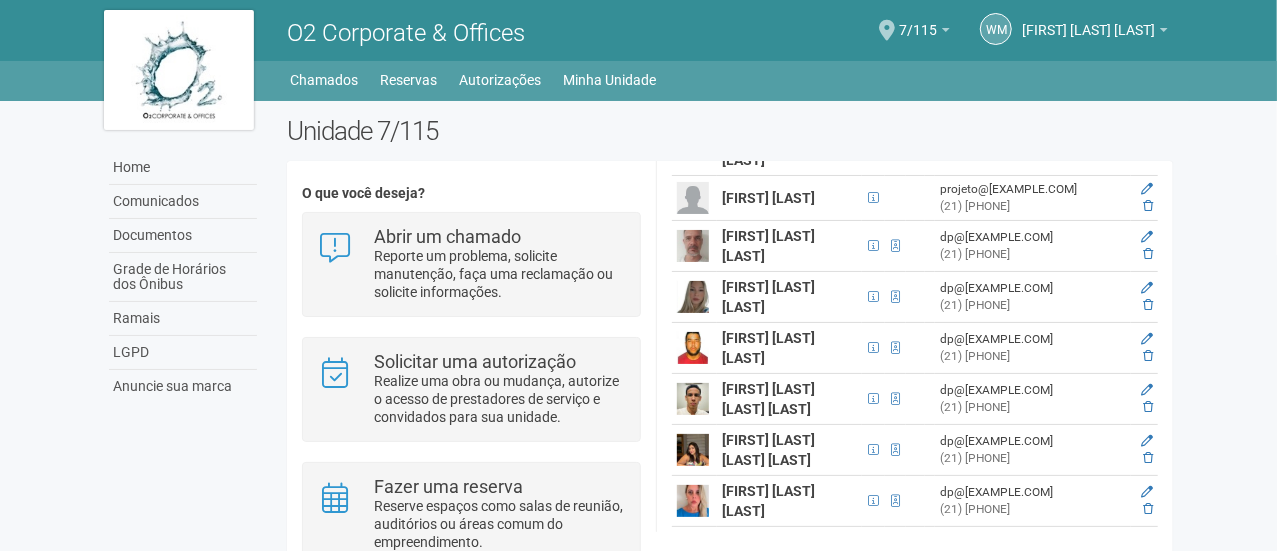 scroll, scrollTop: 696, scrollLeft: 0, axis: vertical 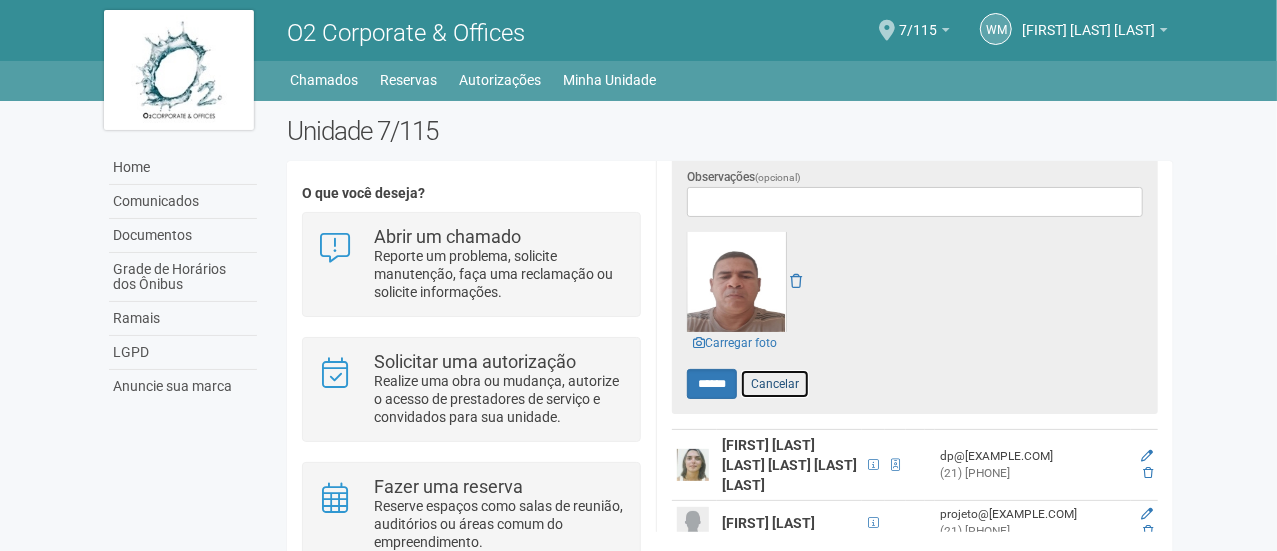 click on "Cancelar" at bounding box center [775, 384] 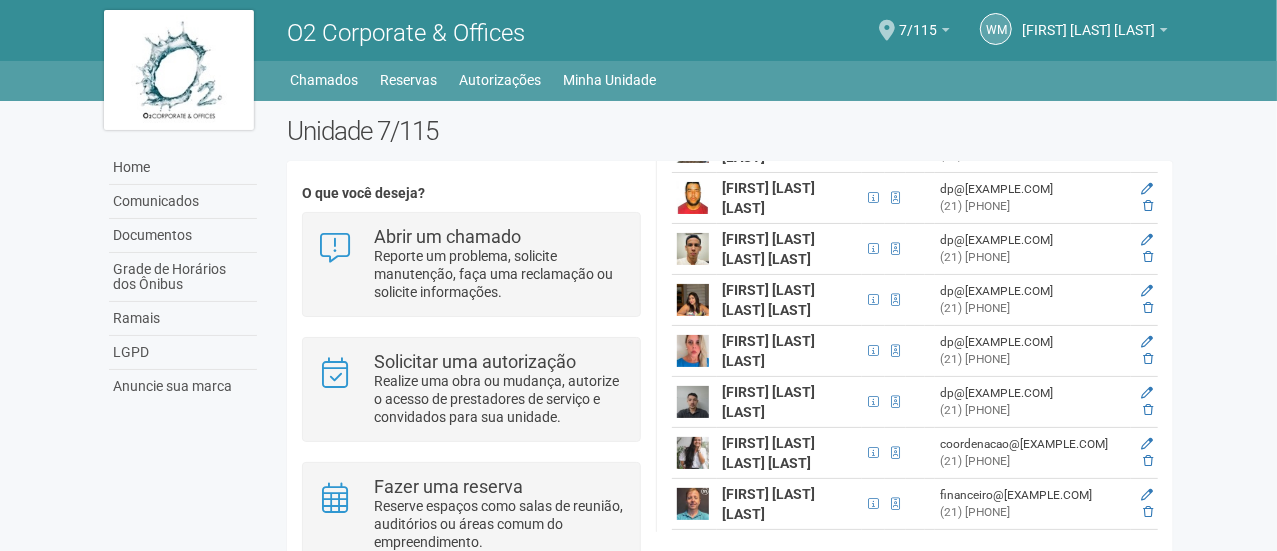 click on "**********" at bounding box center (914, 346) 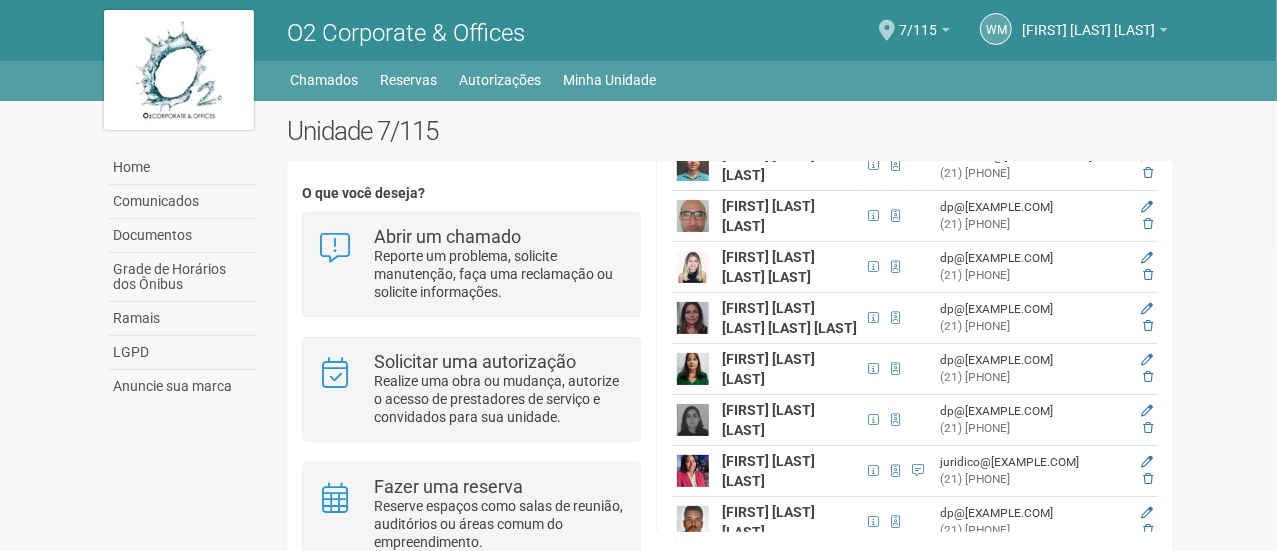 scroll, scrollTop: 1027, scrollLeft: 0, axis: vertical 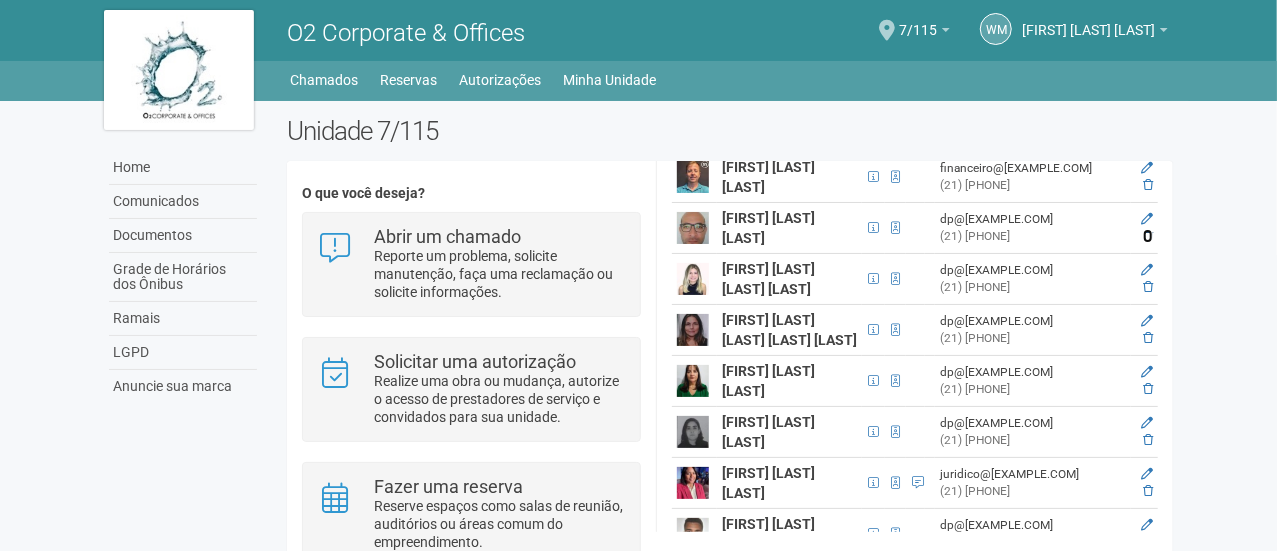 click at bounding box center [1148, 236] 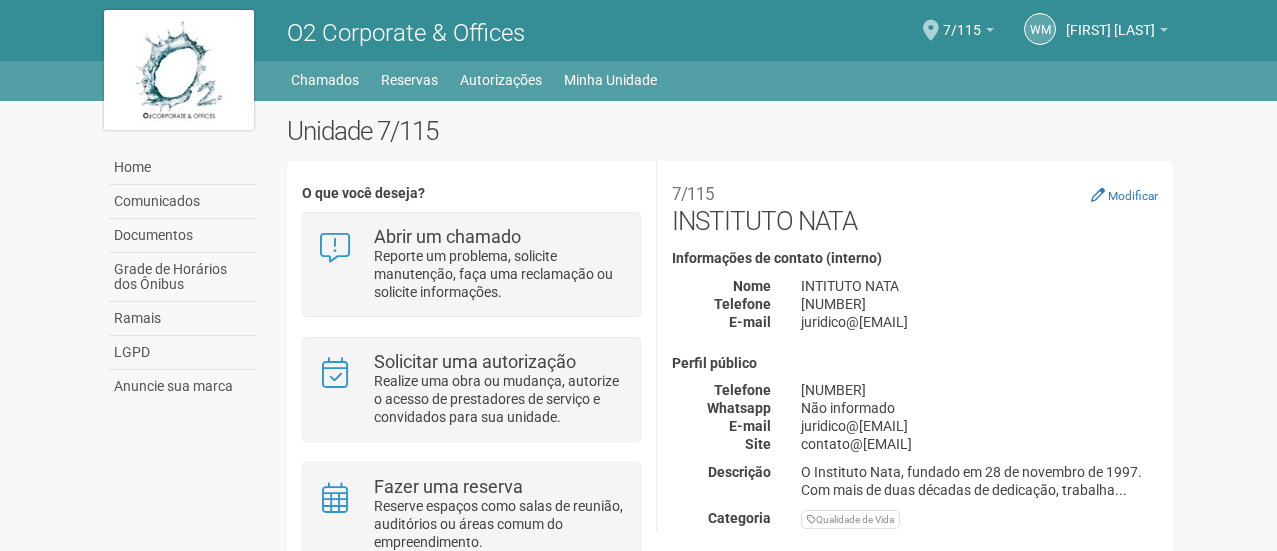 scroll, scrollTop: 0, scrollLeft: 0, axis: both 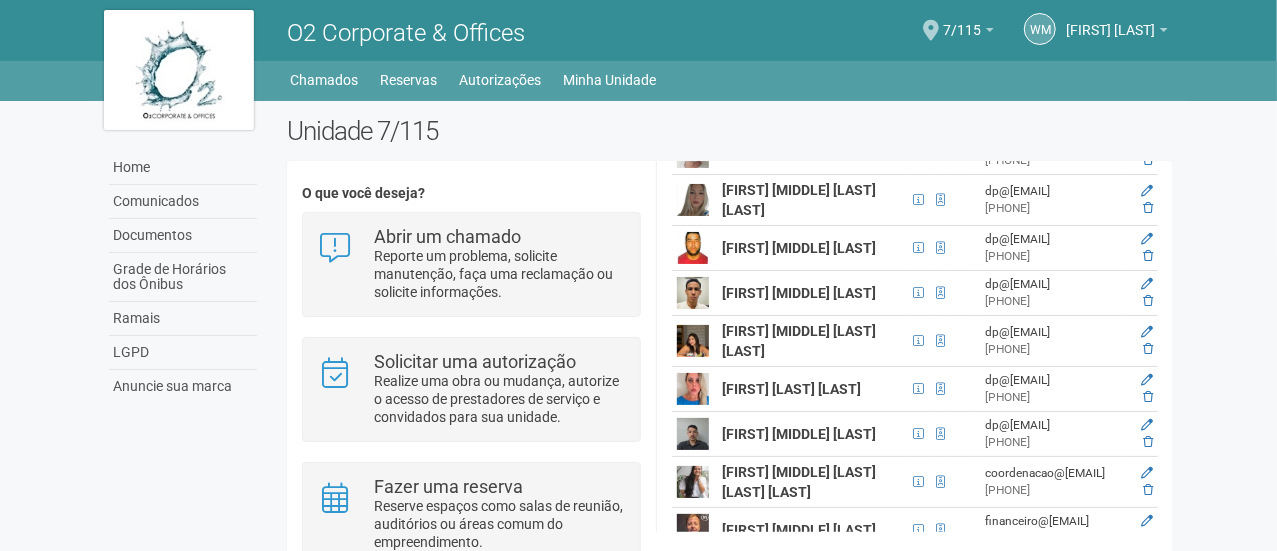 drag, startPoint x: 1168, startPoint y: 345, endPoint x: 1172, endPoint y: 398, distance: 53.15073 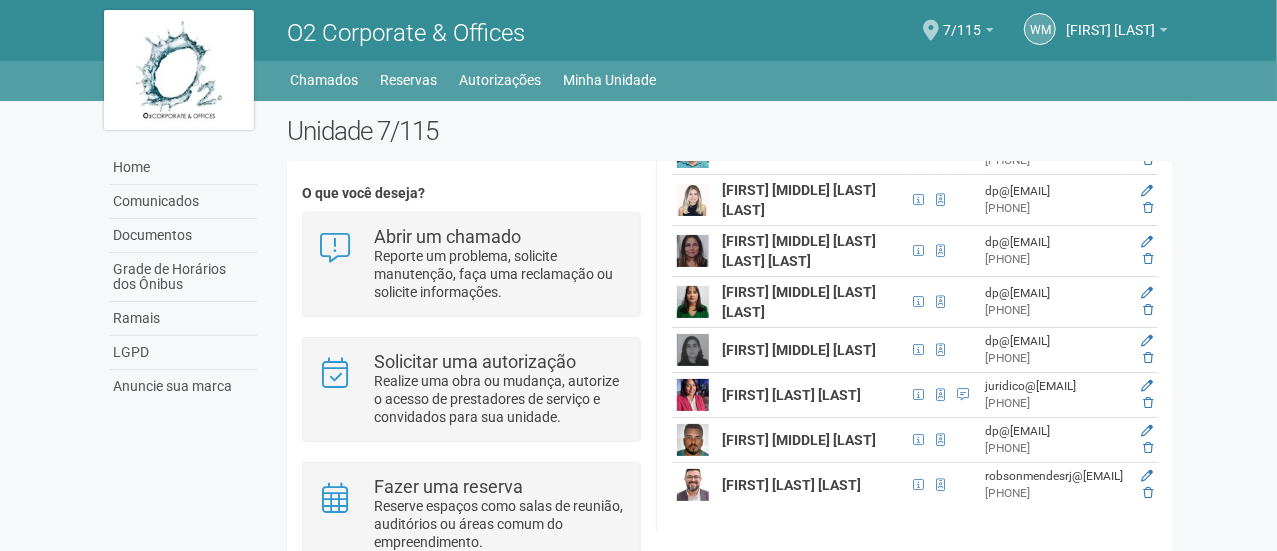 scroll, scrollTop: 1152, scrollLeft: 0, axis: vertical 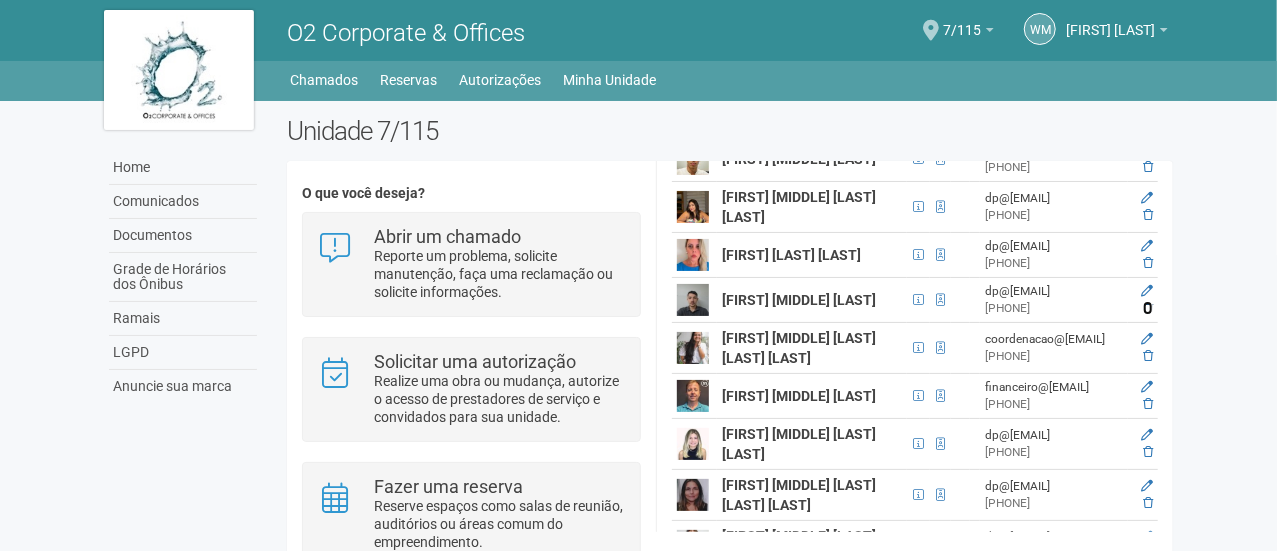 click at bounding box center [1148, 308] 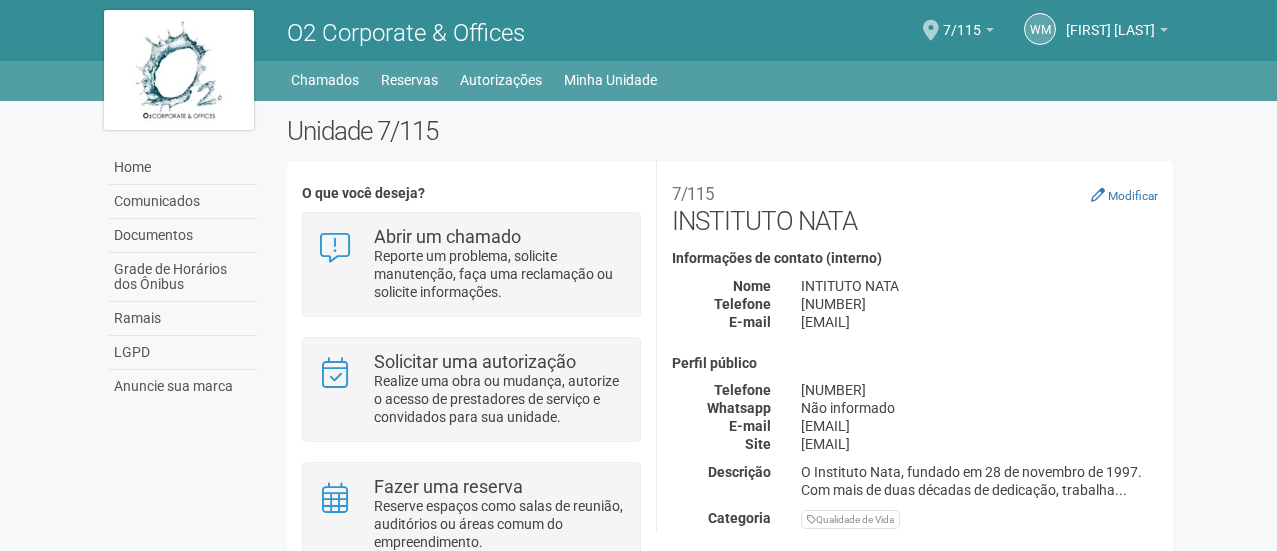 scroll, scrollTop: 0, scrollLeft: 0, axis: both 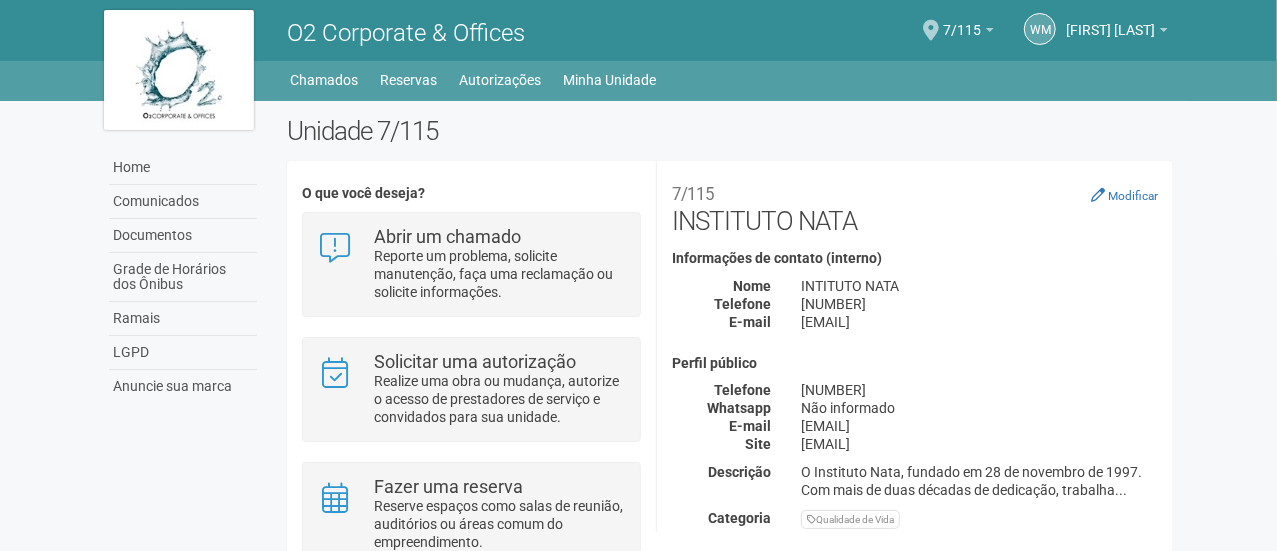 click on "**********" at bounding box center [915, 362] 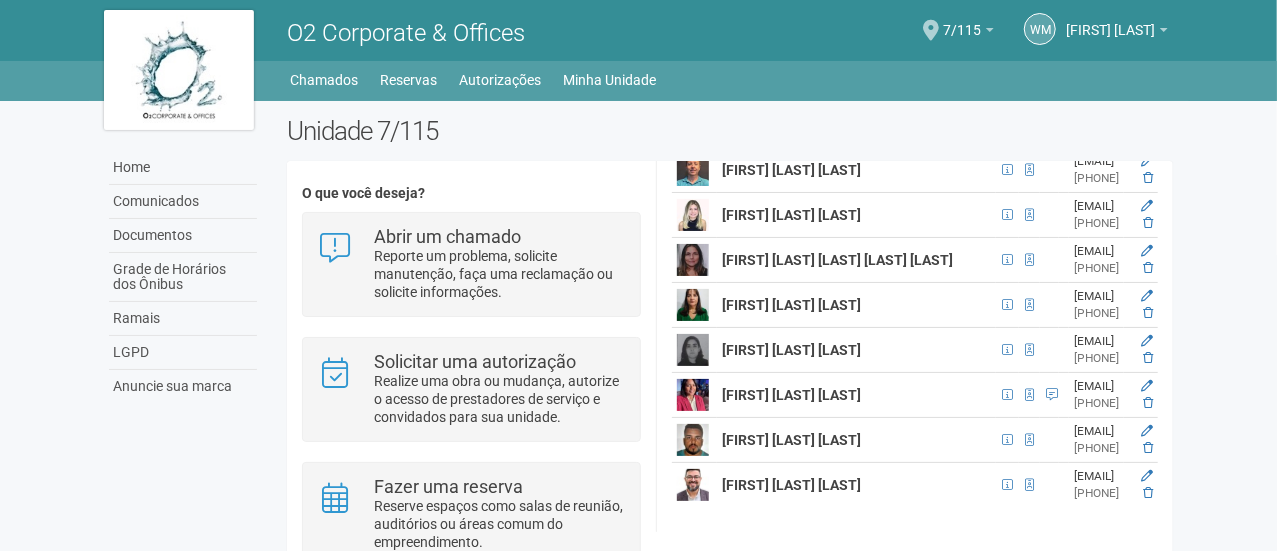 scroll, scrollTop: 1101, scrollLeft: 0, axis: vertical 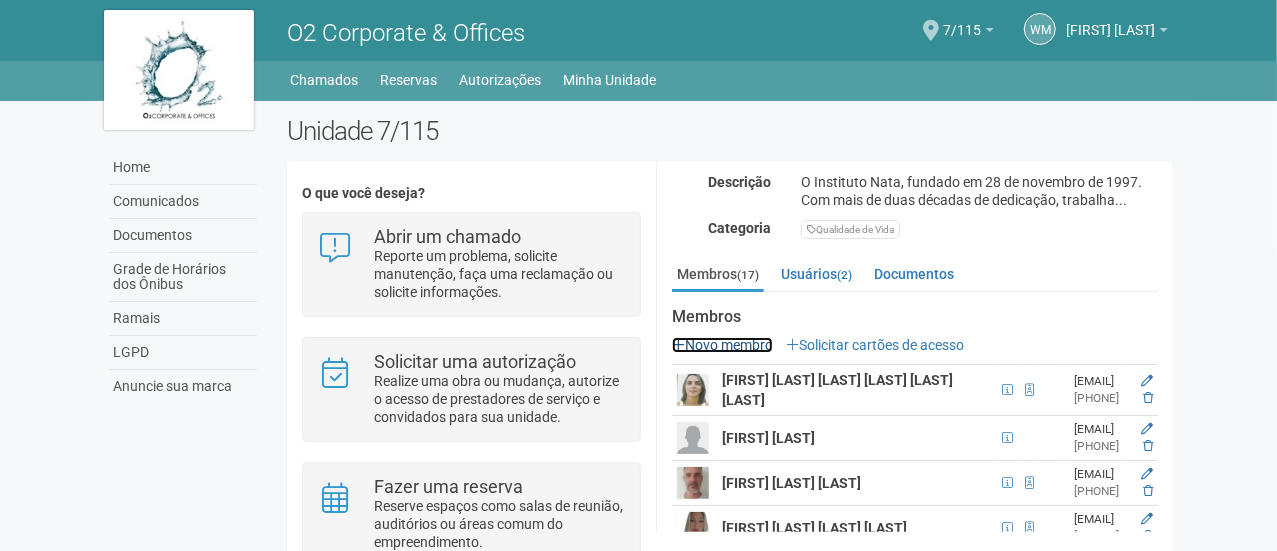 click on "Novo membro" at bounding box center (722, 345) 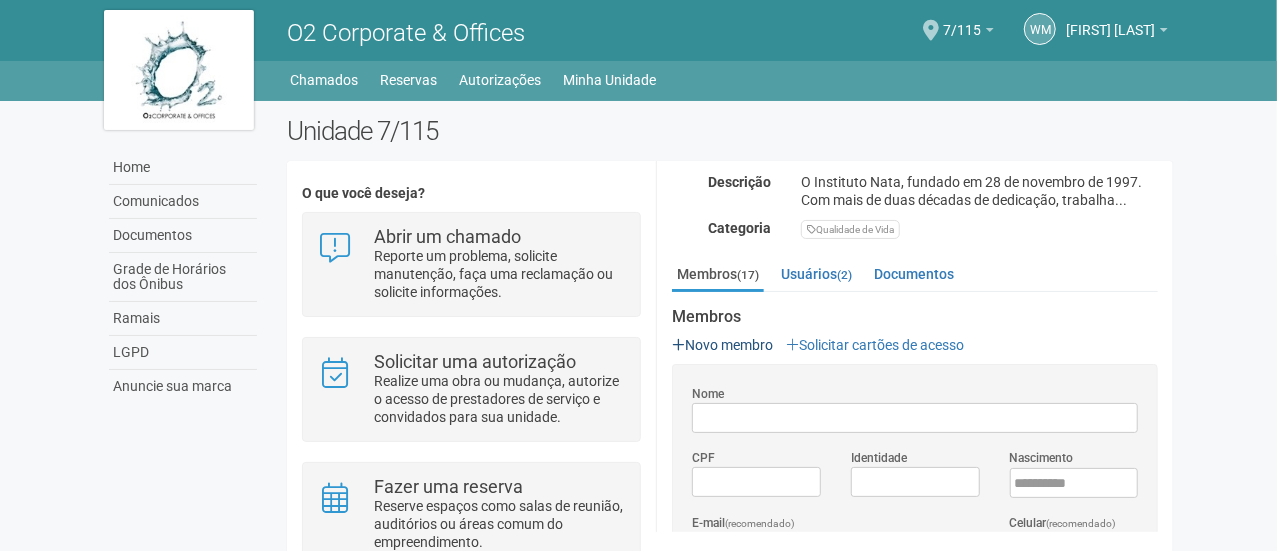 scroll, scrollTop: 0, scrollLeft: 0, axis: both 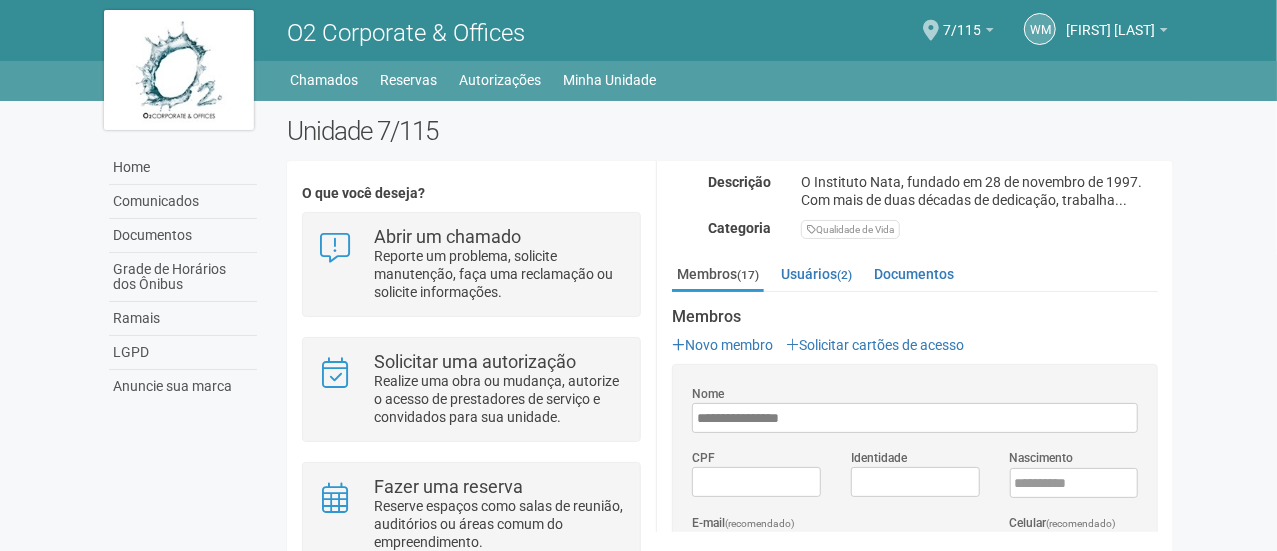 type on "**********" 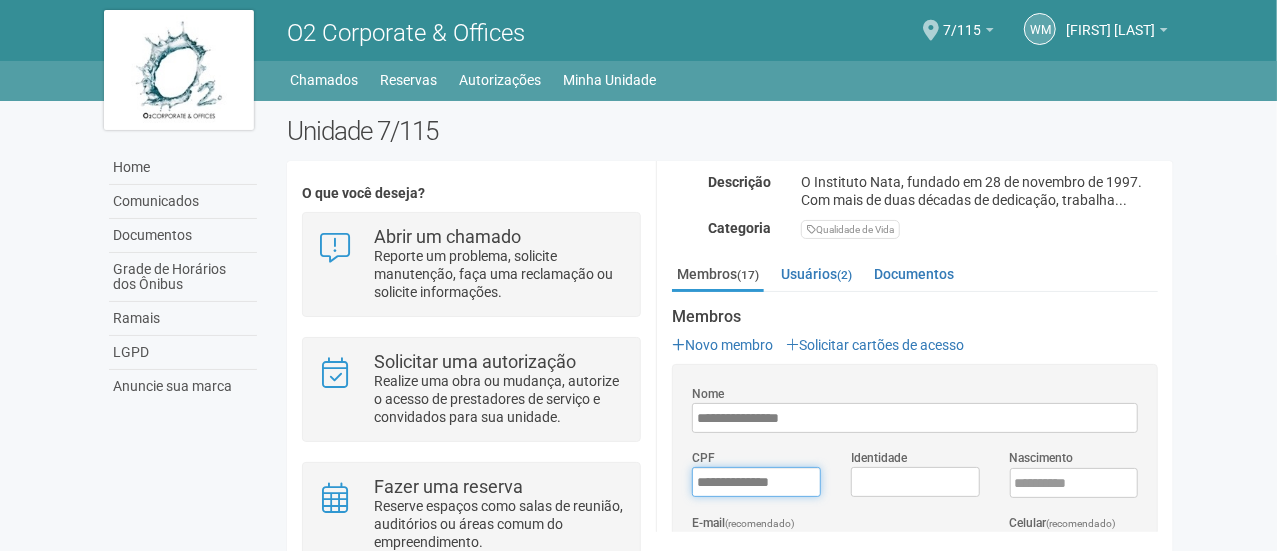 click on "*********" at bounding box center [756, 482] 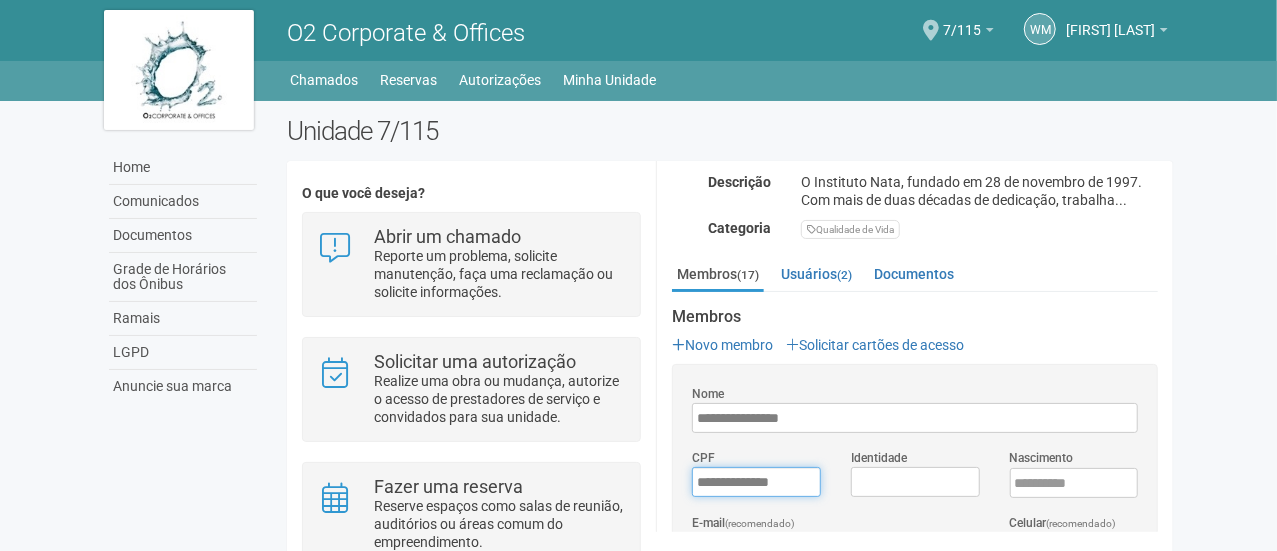 type on "**********" 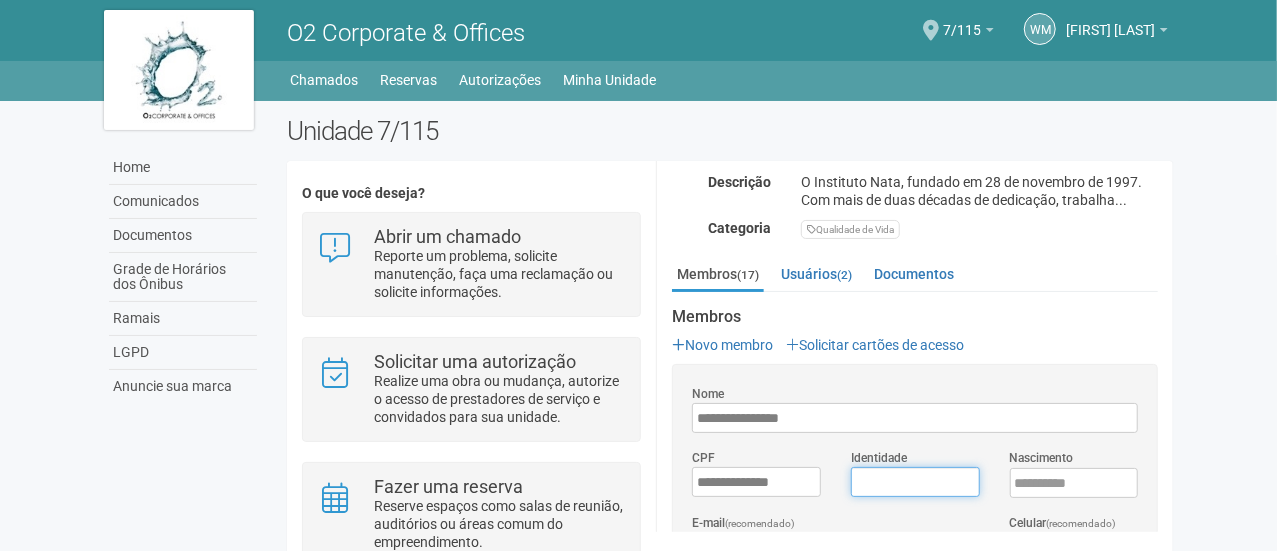 click on "Identidade" at bounding box center (915, 482) 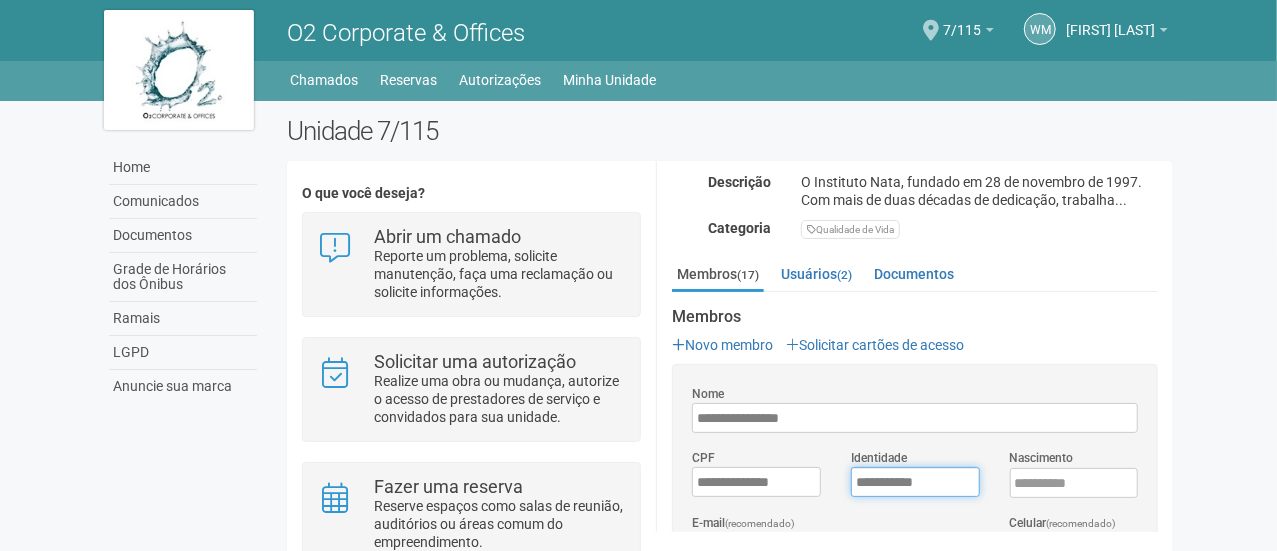 type on "**********" 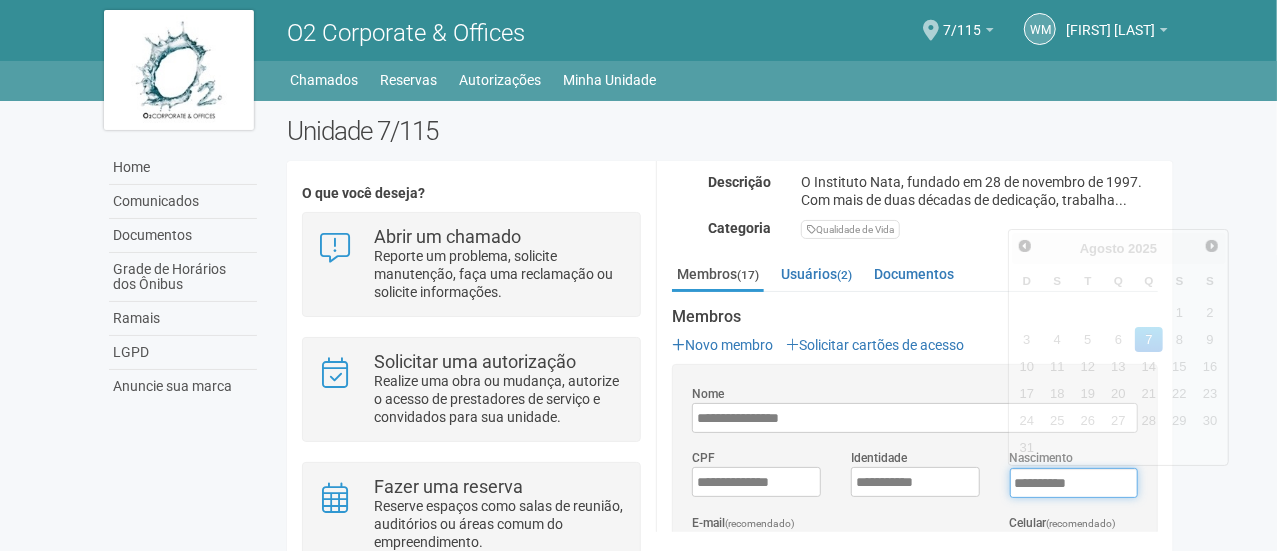 click on "****" at bounding box center (1074, 483) 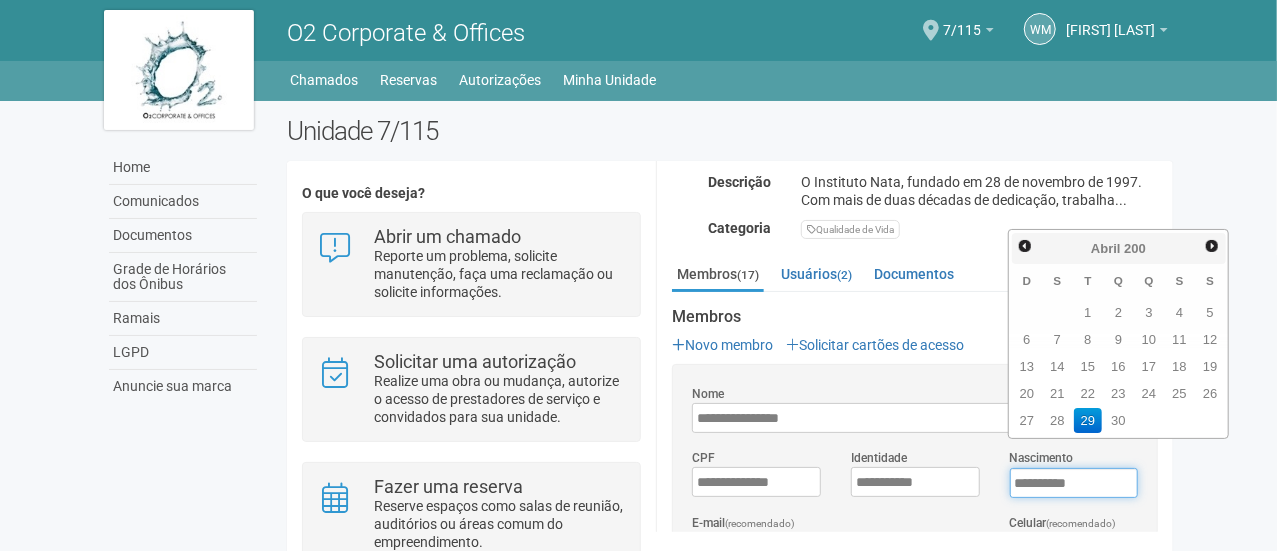 type on "**********" 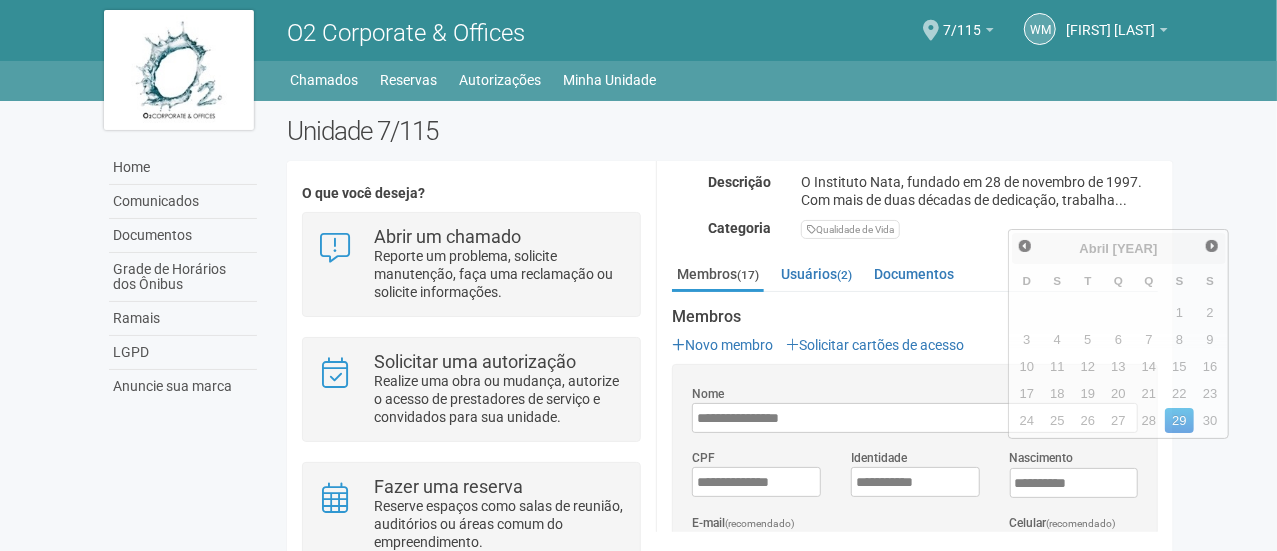 click on "**********" at bounding box center (915, 895) 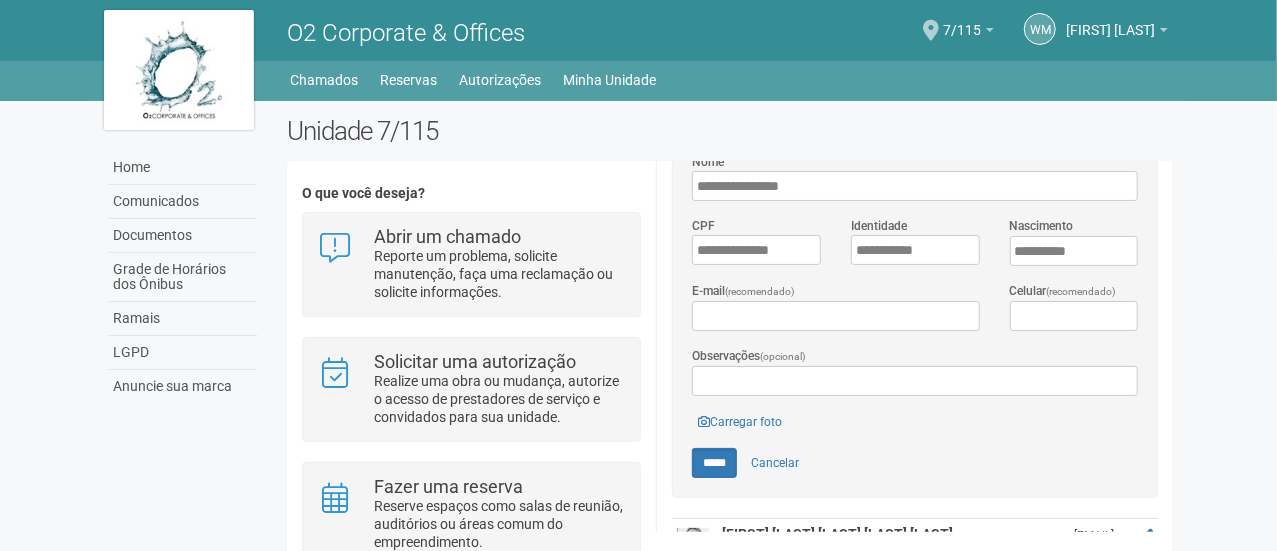 scroll, scrollTop: 542, scrollLeft: 0, axis: vertical 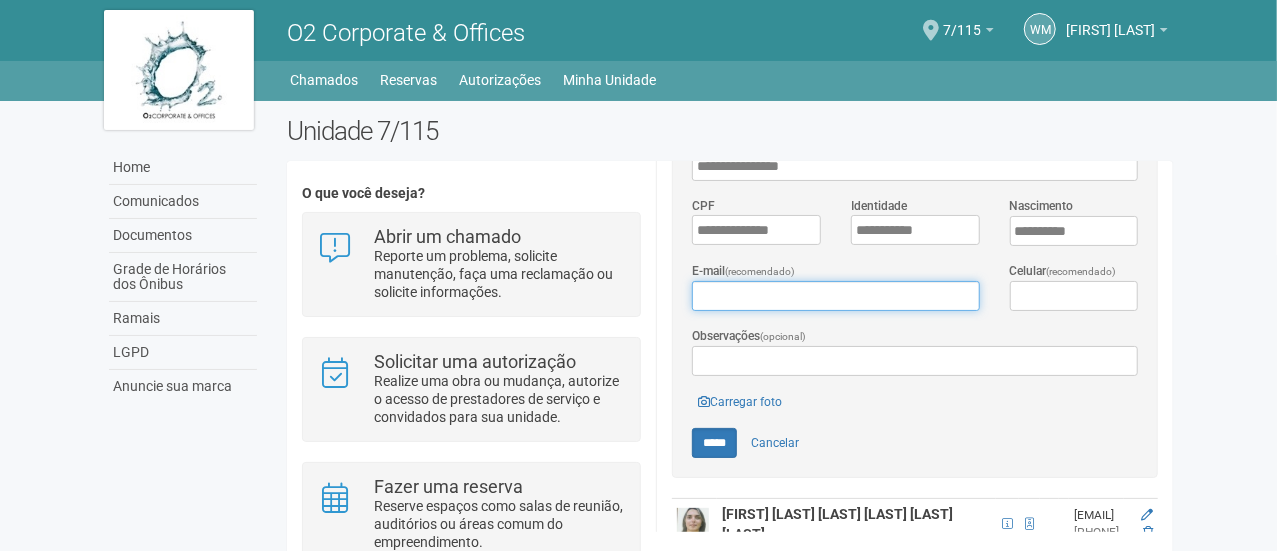 click on "E-mail  (recomendado)" at bounding box center [835, 296] 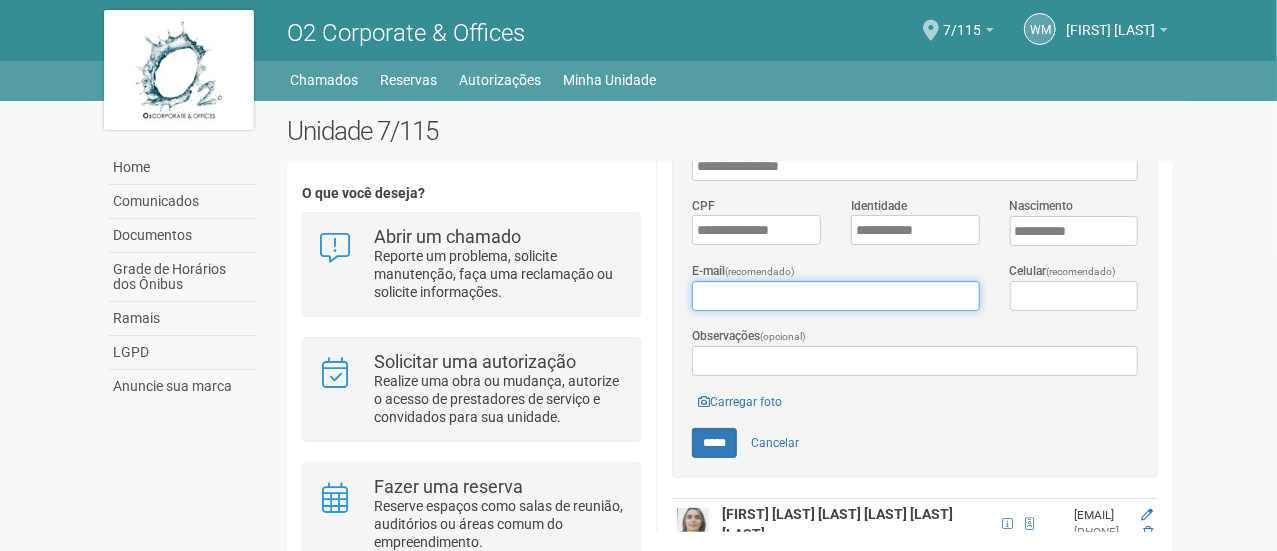 type on "**********" 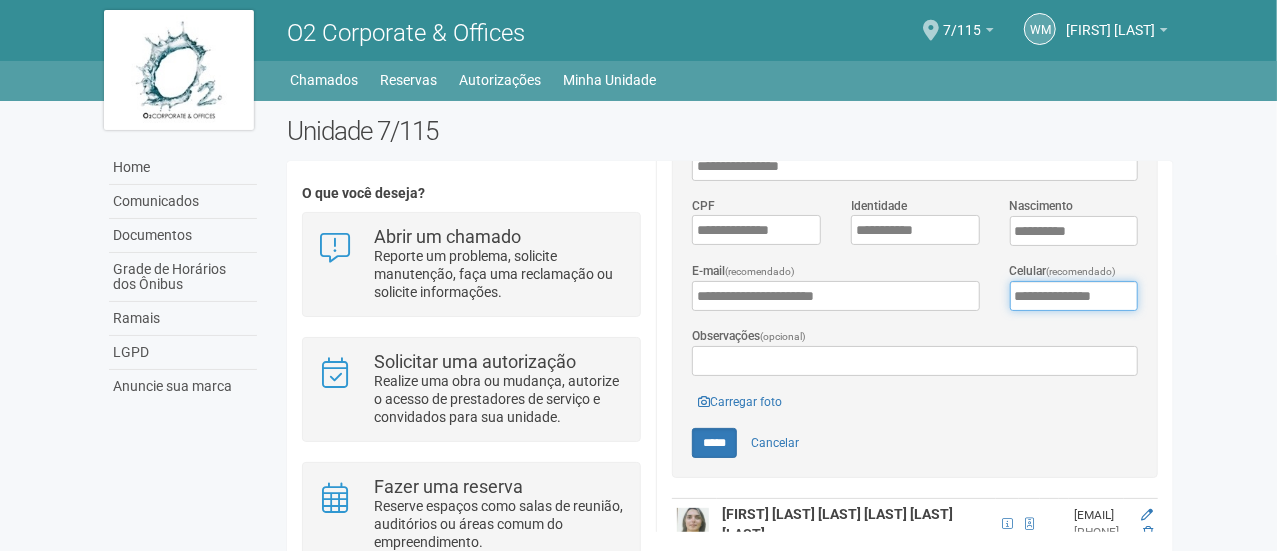 click on "**********" at bounding box center [1074, 296] 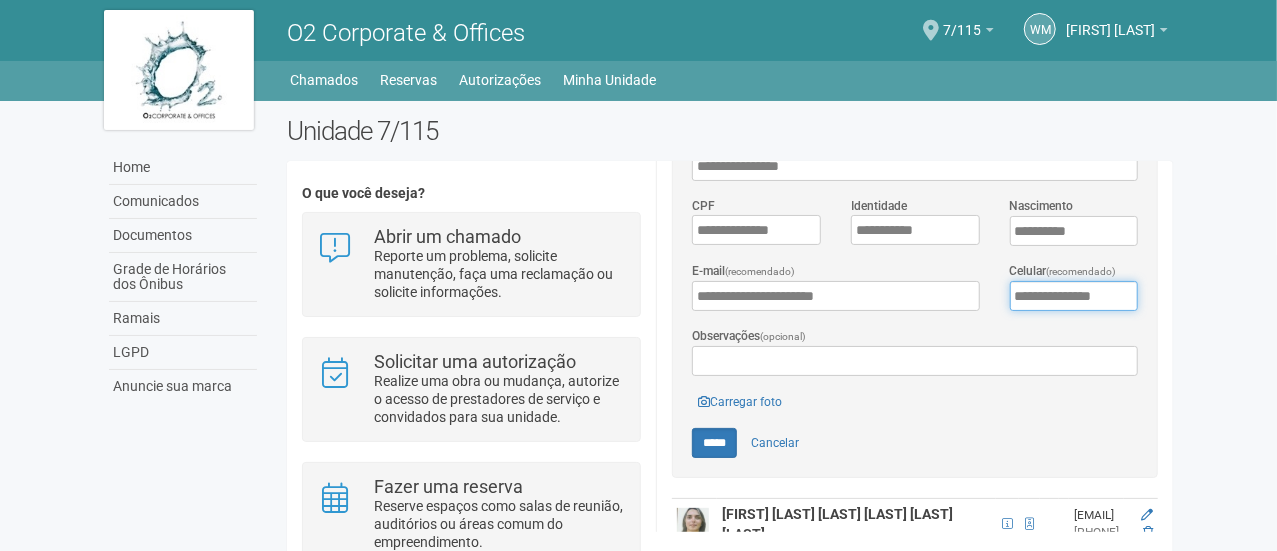 type on "**********" 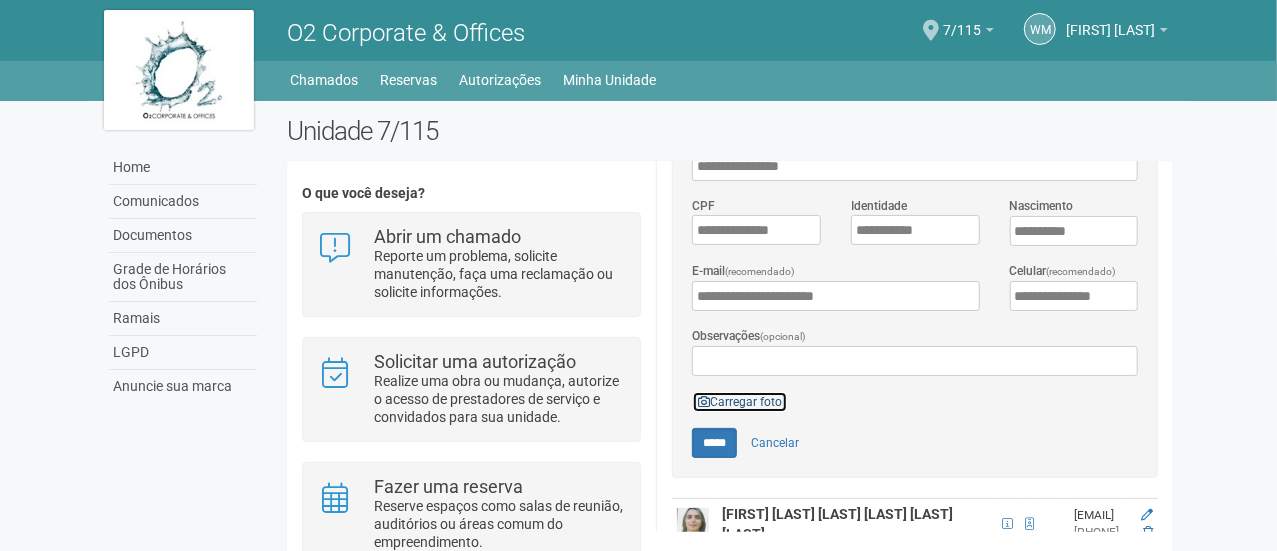 click on "Carregar foto" at bounding box center [740, 402] 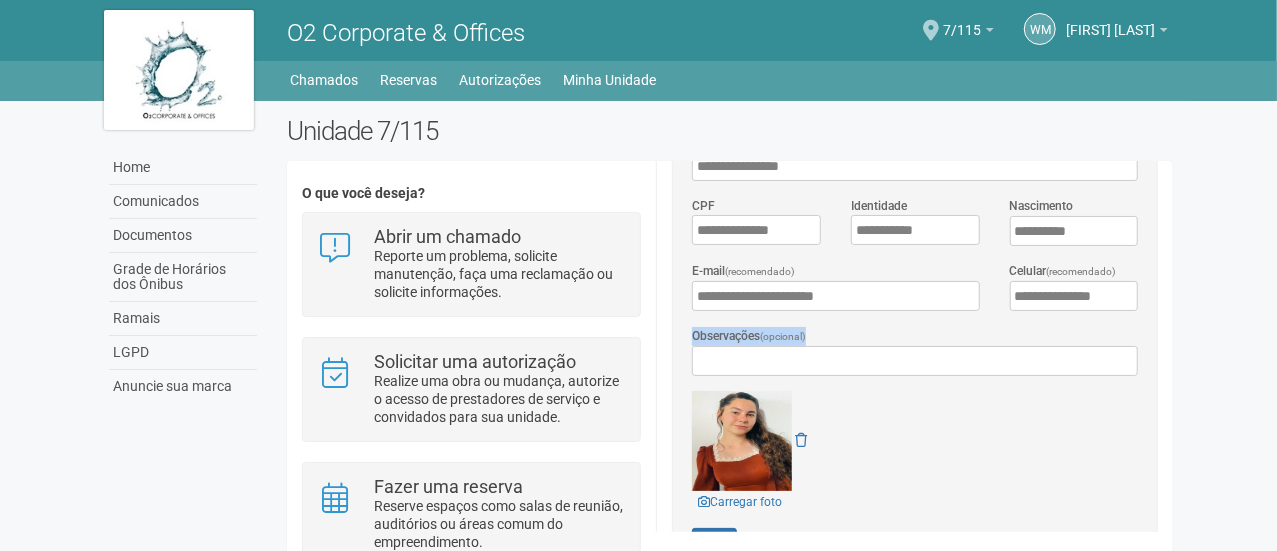 drag, startPoint x: 1170, startPoint y: 293, endPoint x: 1182, endPoint y: 354, distance: 62.169125 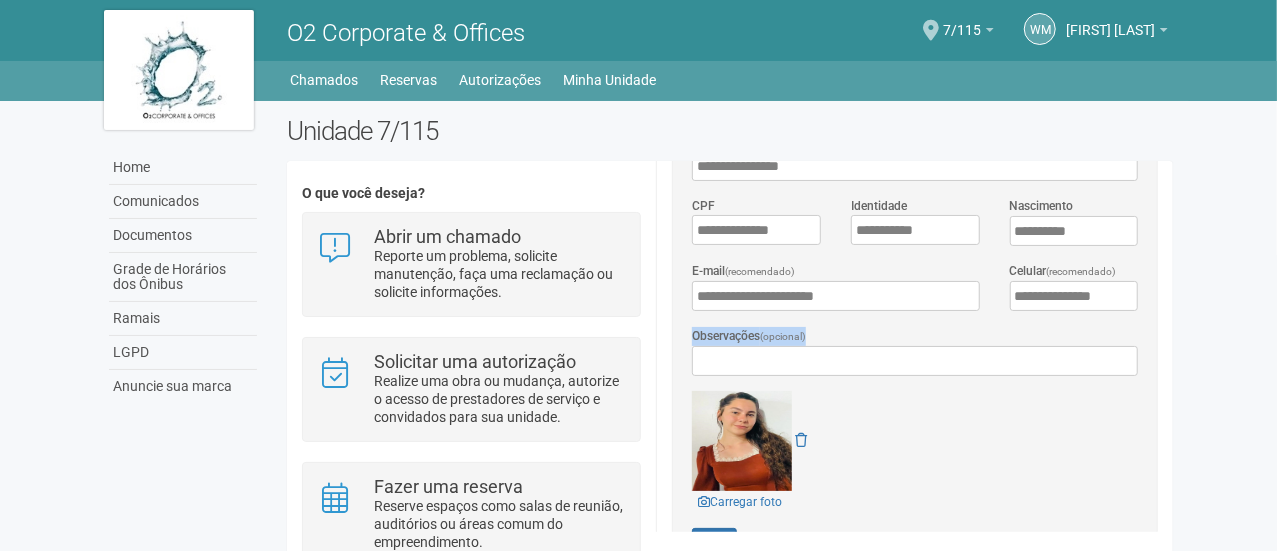 click on "Unidade 7/115
O que você deseja?
Abrir um chamado
Reporte um problema, solicite manutenção, faça uma reclamação ou solicite informações.
Solicitar uma autorização
Realize uma obra ou mudança, autorize o acesso de prestadores de serviço e convidados para sua unidade.
Fazer uma reserva
Reserve espaços como salas de reunião, auditórios ou áreas comum do empreendimento.
Solicitar cartão de acesso
Solicite cartões de acesso para funcionários ou membros da unidade.
Veja o tutorial
7/115
Informações de contato (interno)" at bounding box center (730, 431) 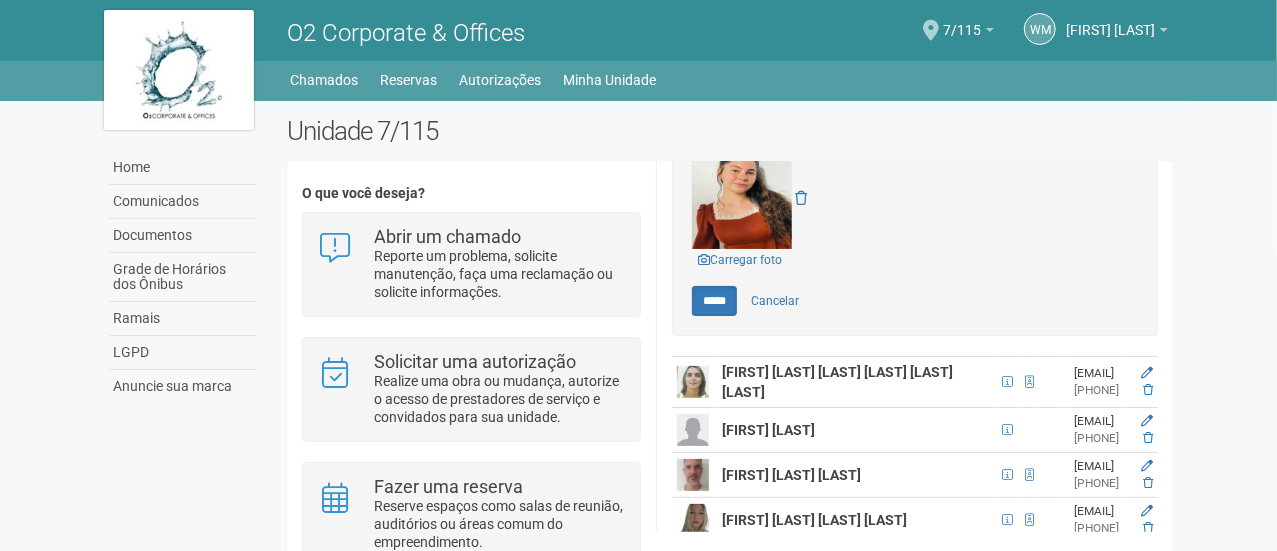 scroll, scrollTop: 800, scrollLeft: 0, axis: vertical 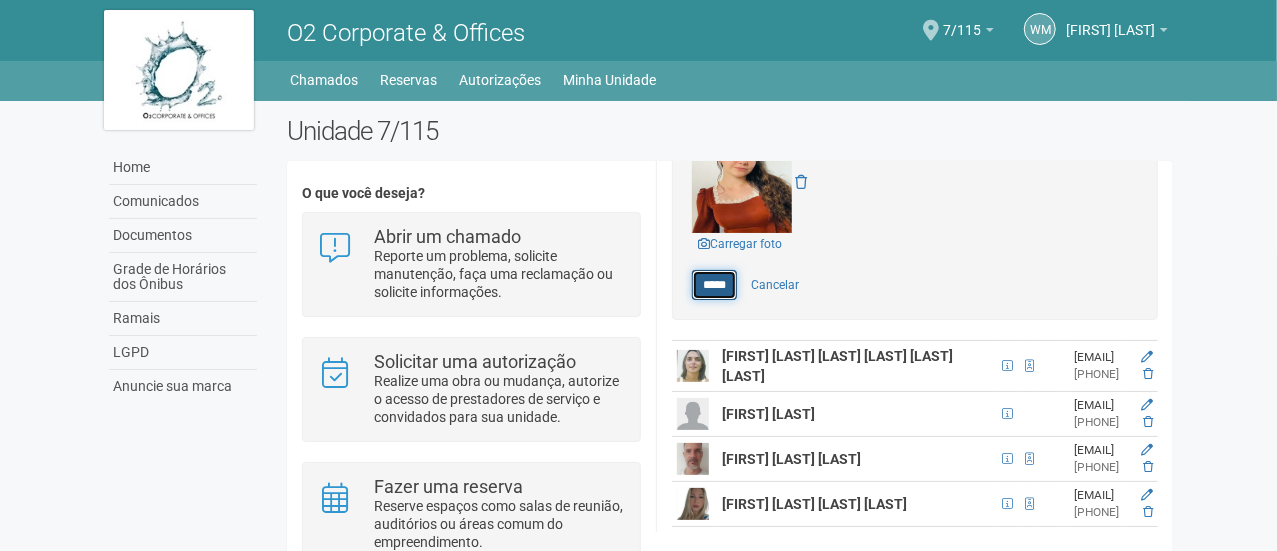click on "*****" at bounding box center (714, 285) 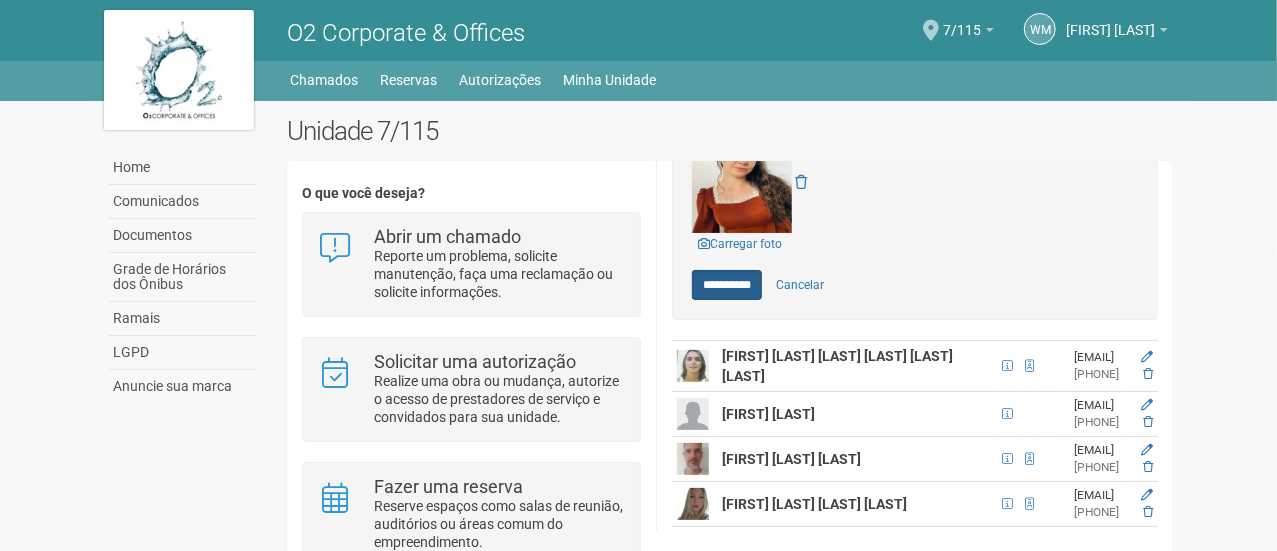 type on "*****" 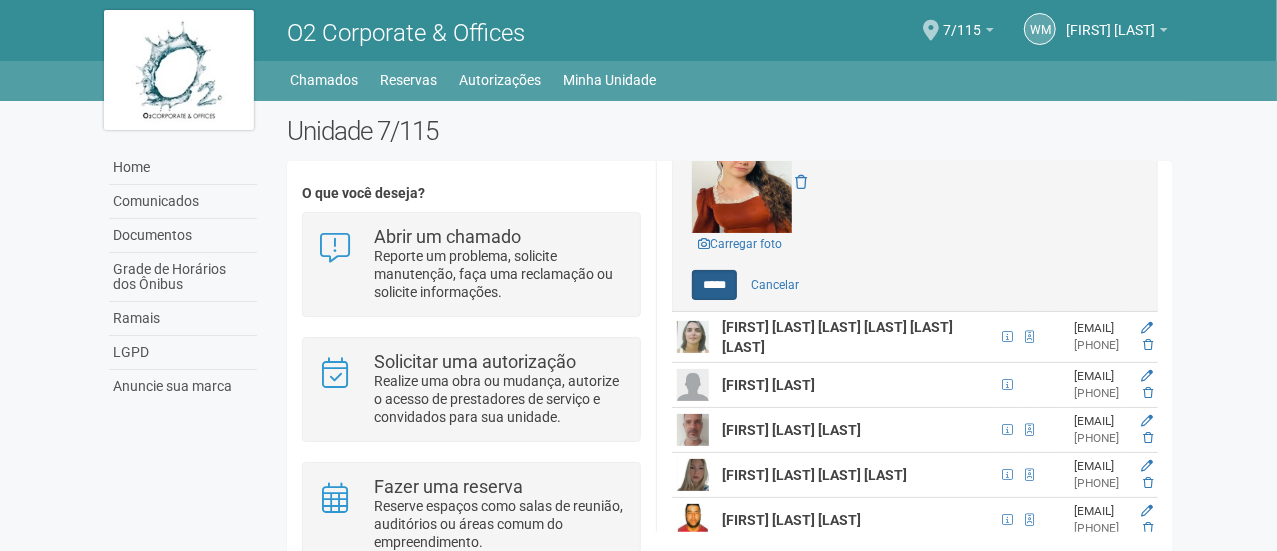 scroll, scrollTop: 0, scrollLeft: 0, axis: both 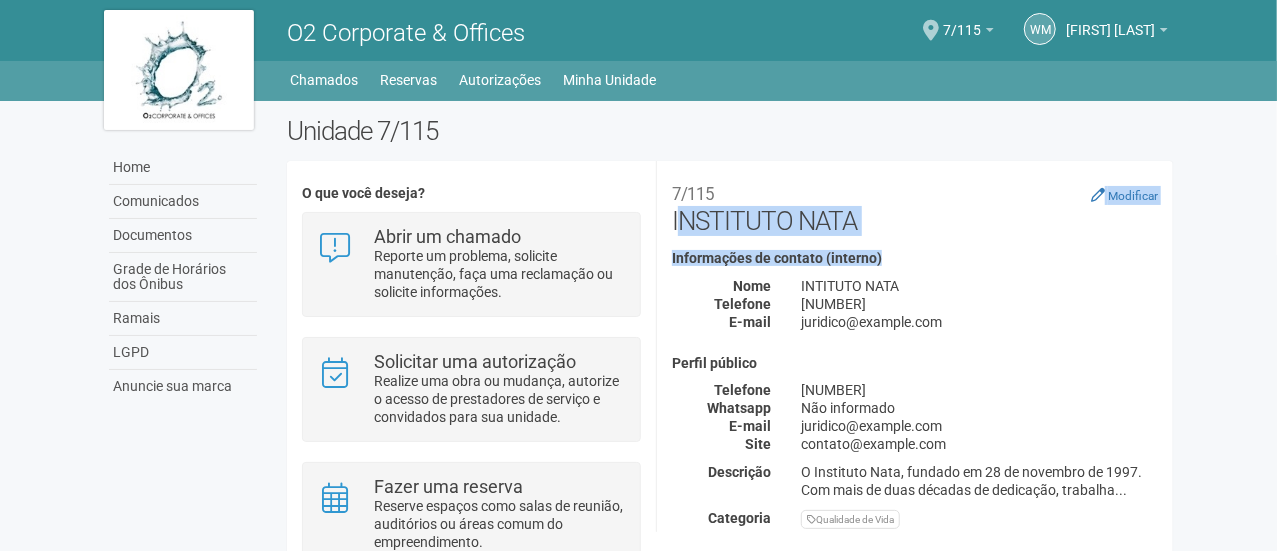 drag, startPoint x: 1170, startPoint y: 181, endPoint x: 1166, endPoint y: 255, distance: 74.10803 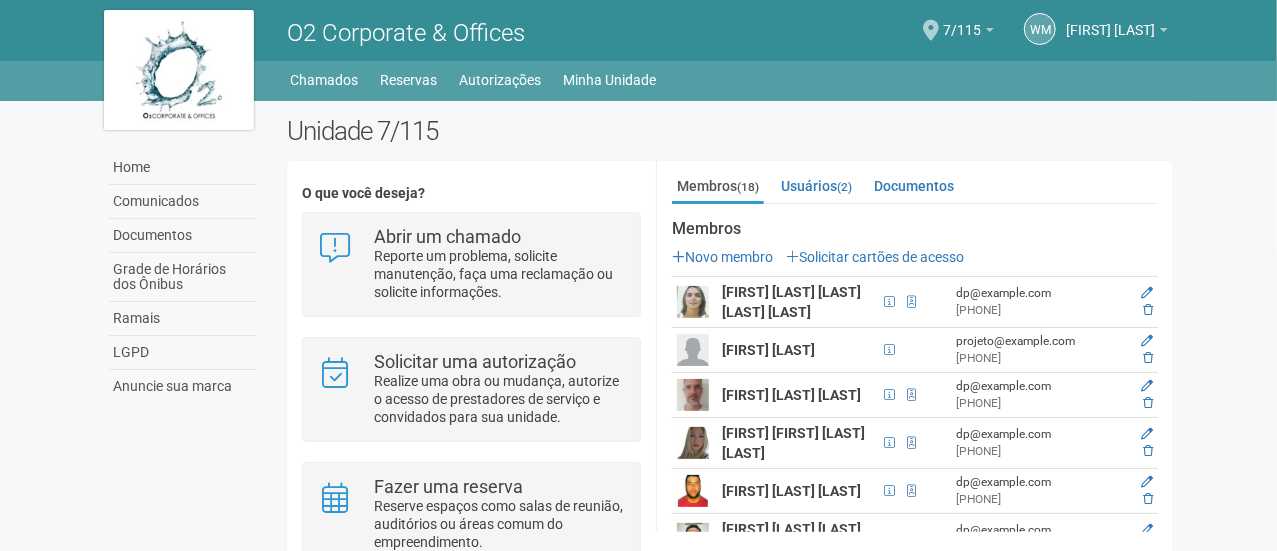 scroll, scrollTop: 389, scrollLeft: 0, axis: vertical 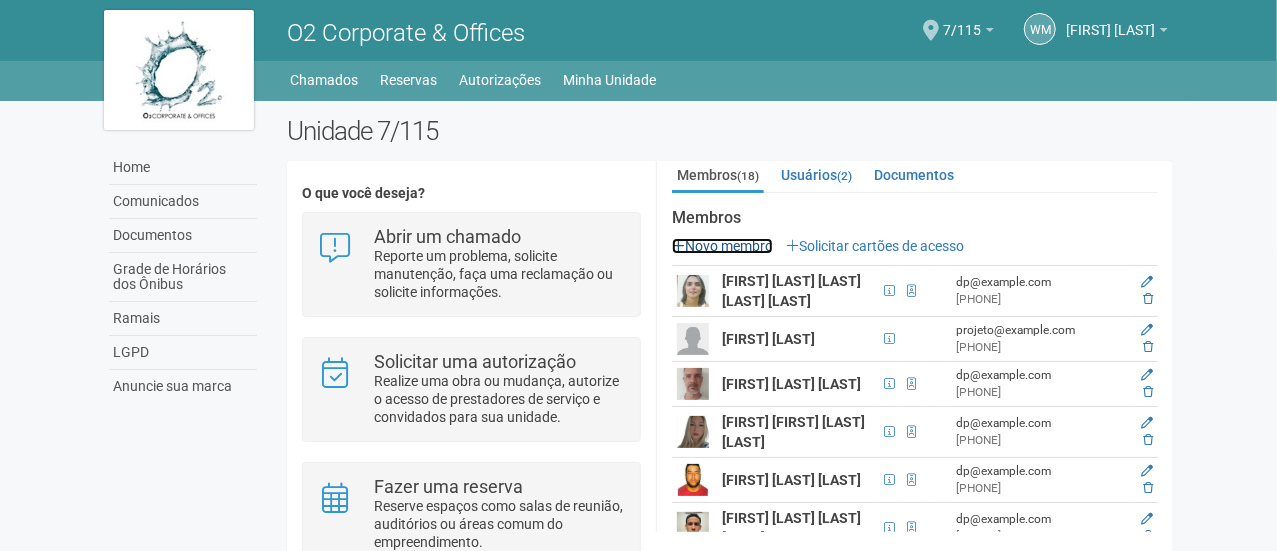 click on "Novo membro" at bounding box center (722, 246) 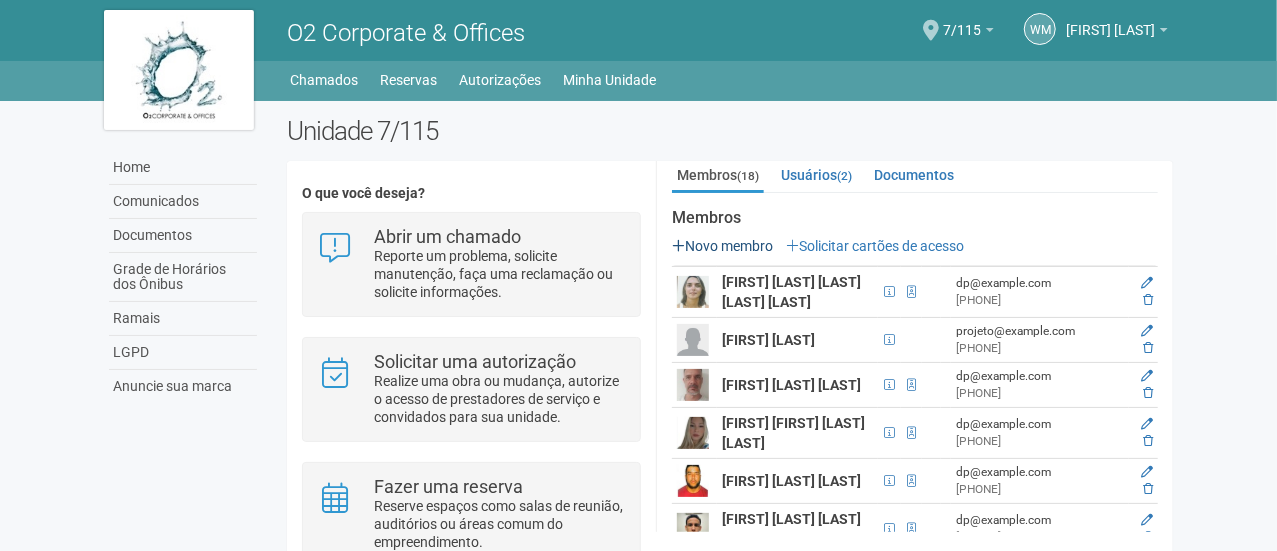 scroll, scrollTop: 0, scrollLeft: 0, axis: both 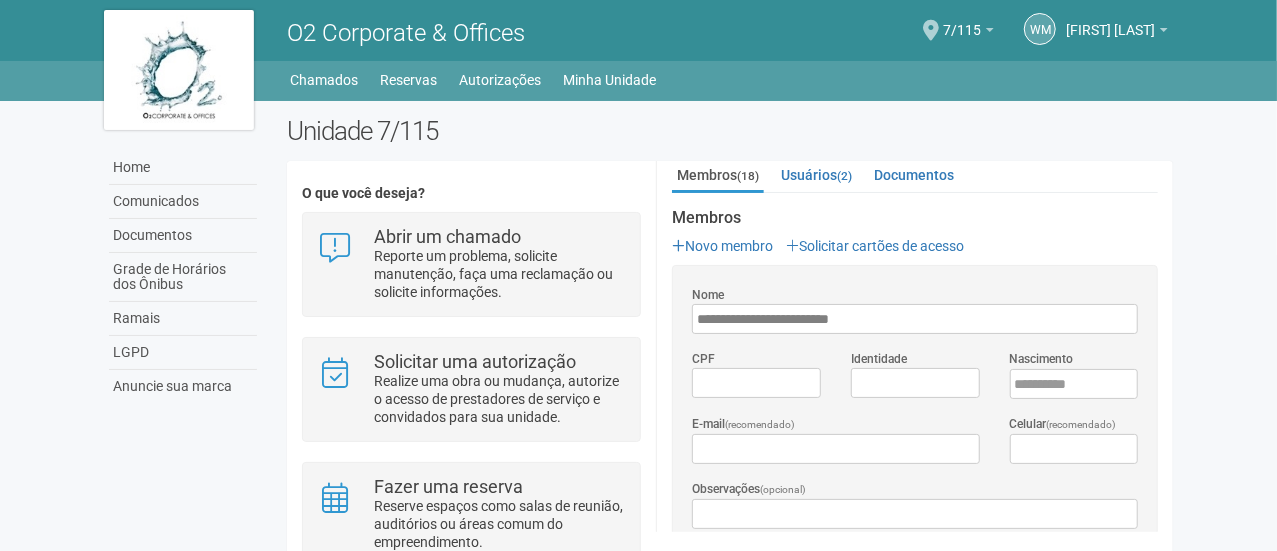 type on "**********" 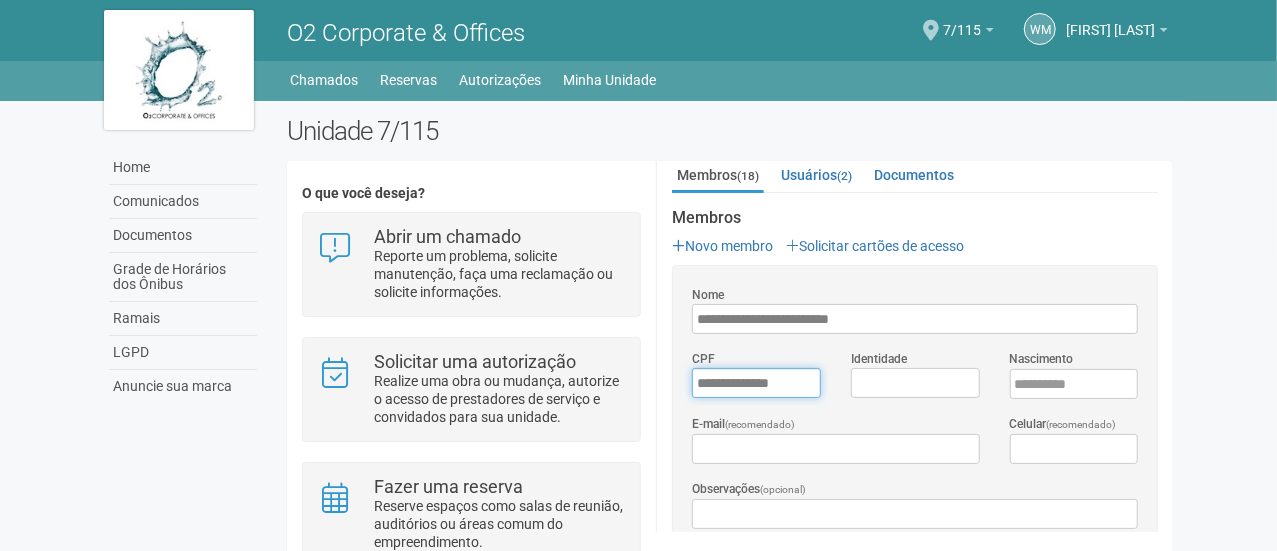 click on "*********" at bounding box center (756, 383) 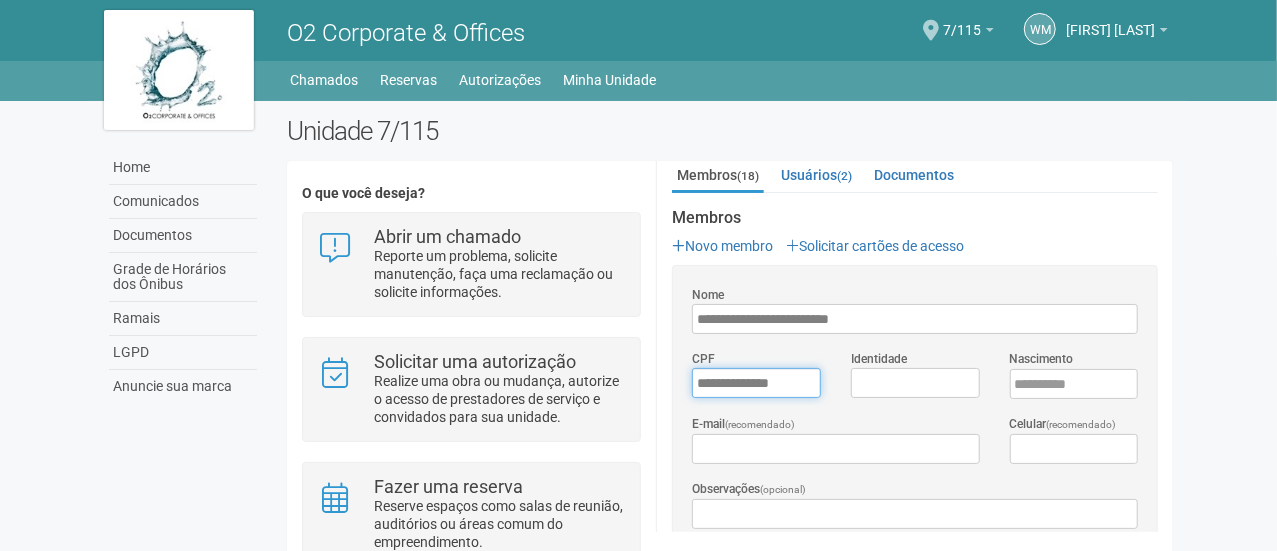 type on "**********" 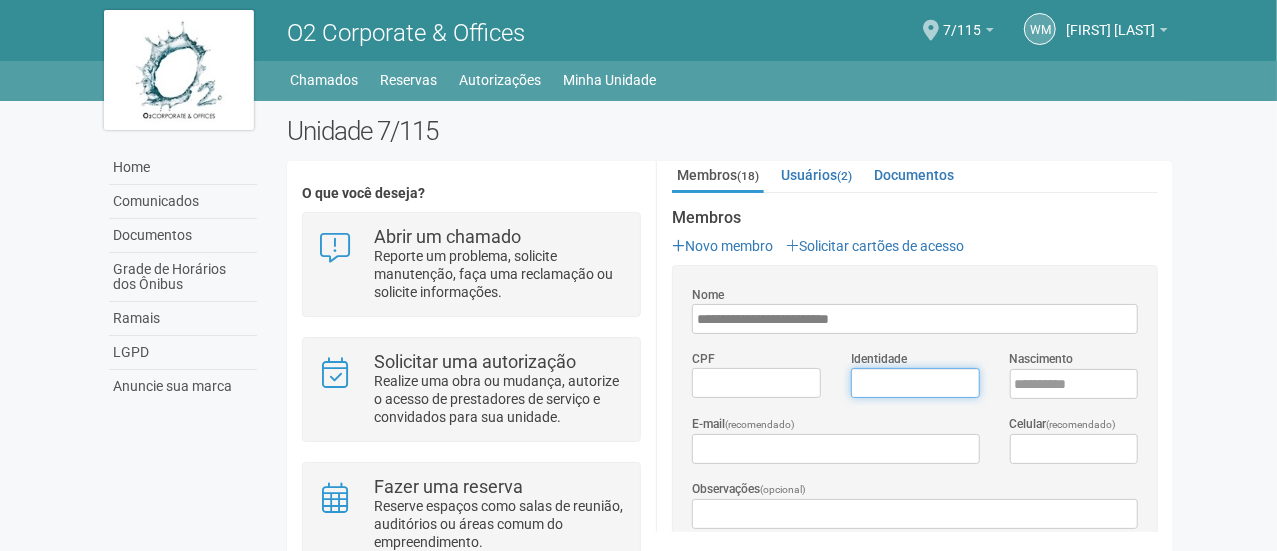 click on "Identidade" at bounding box center (915, 383) 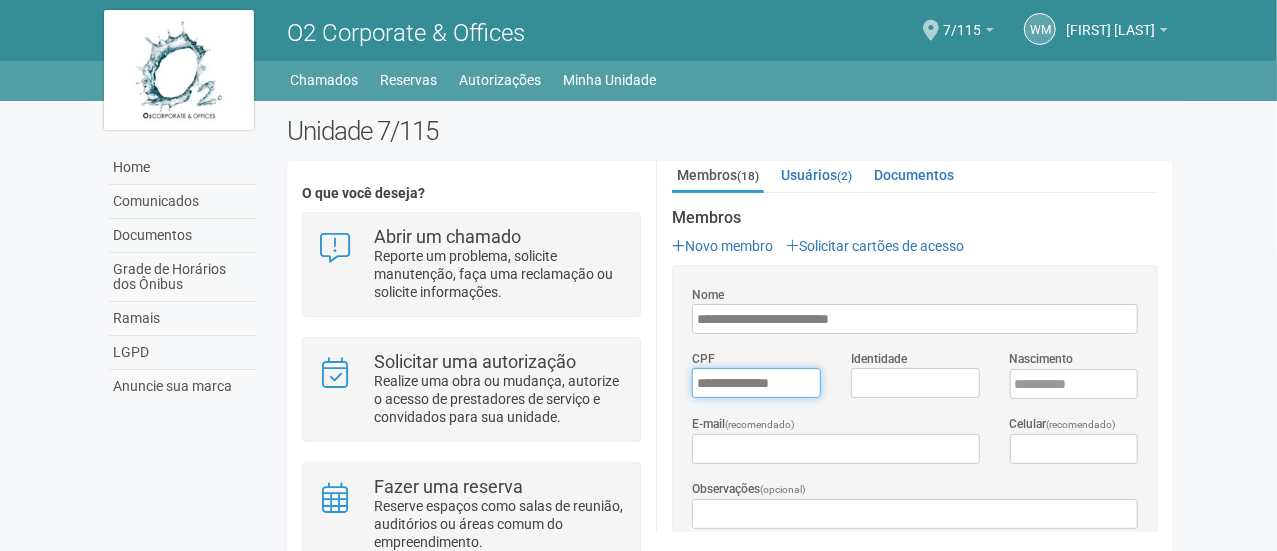 click on "*********" at bounding box center [756, 383] 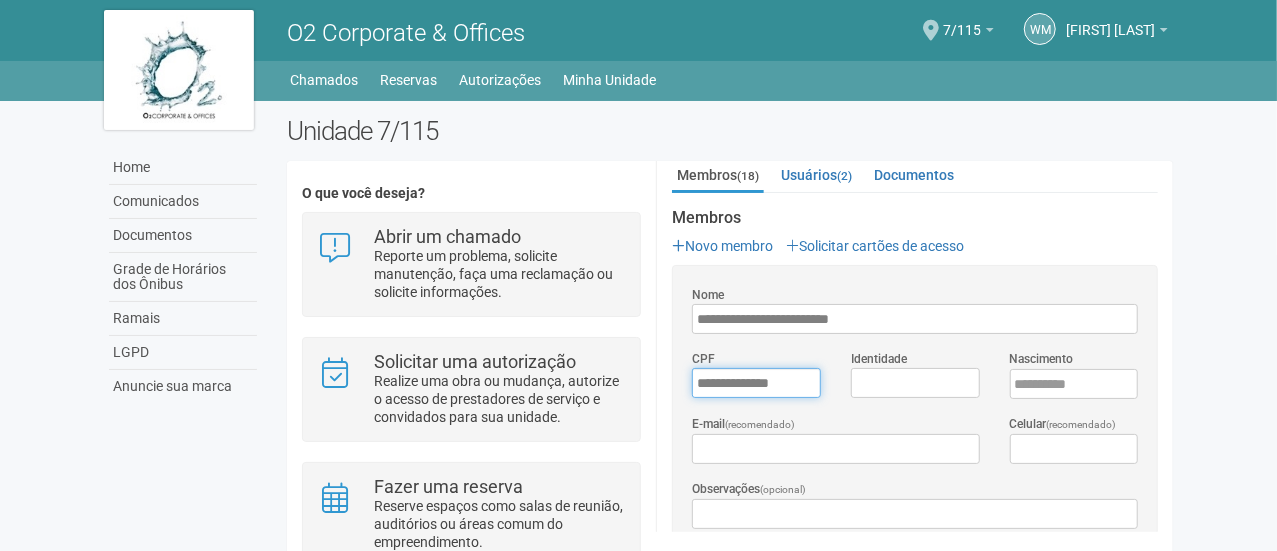 type on "**********" 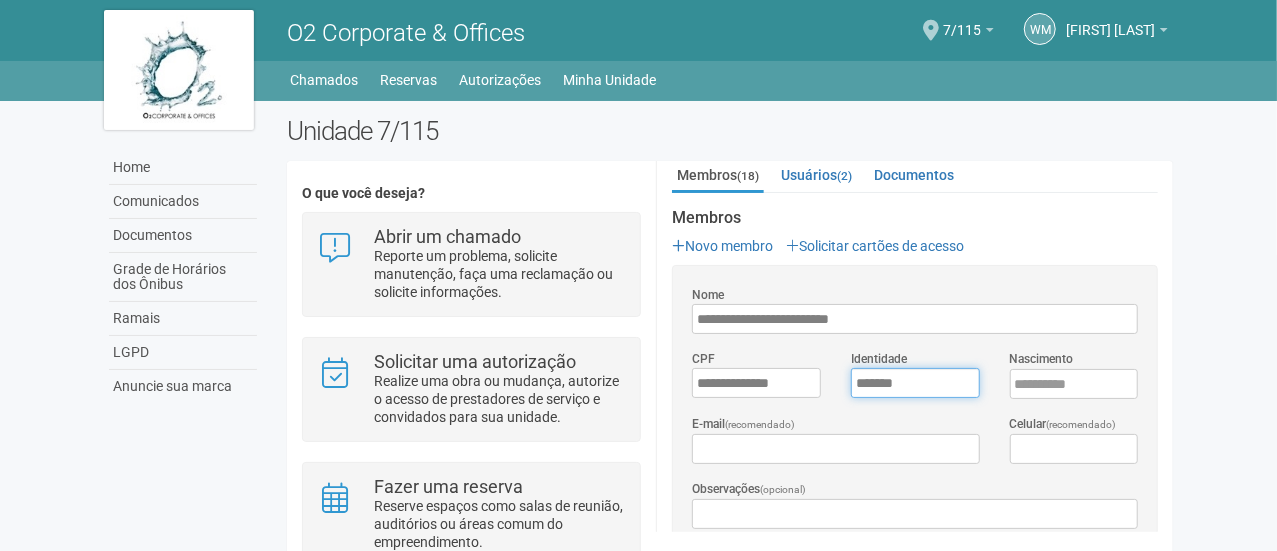 type on "*******" 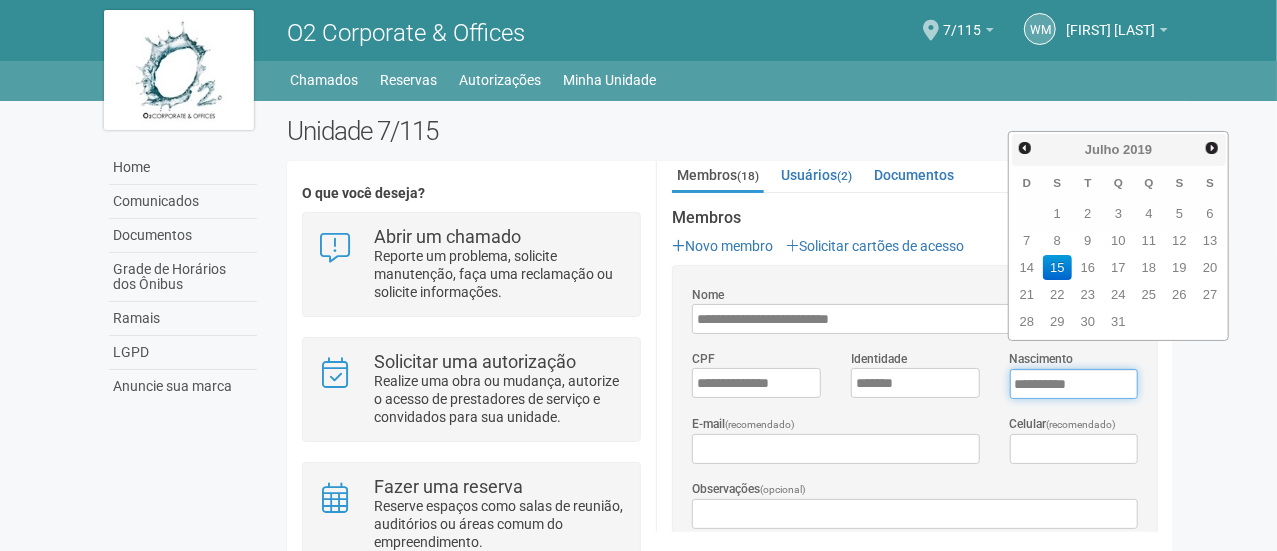 type on "**********" 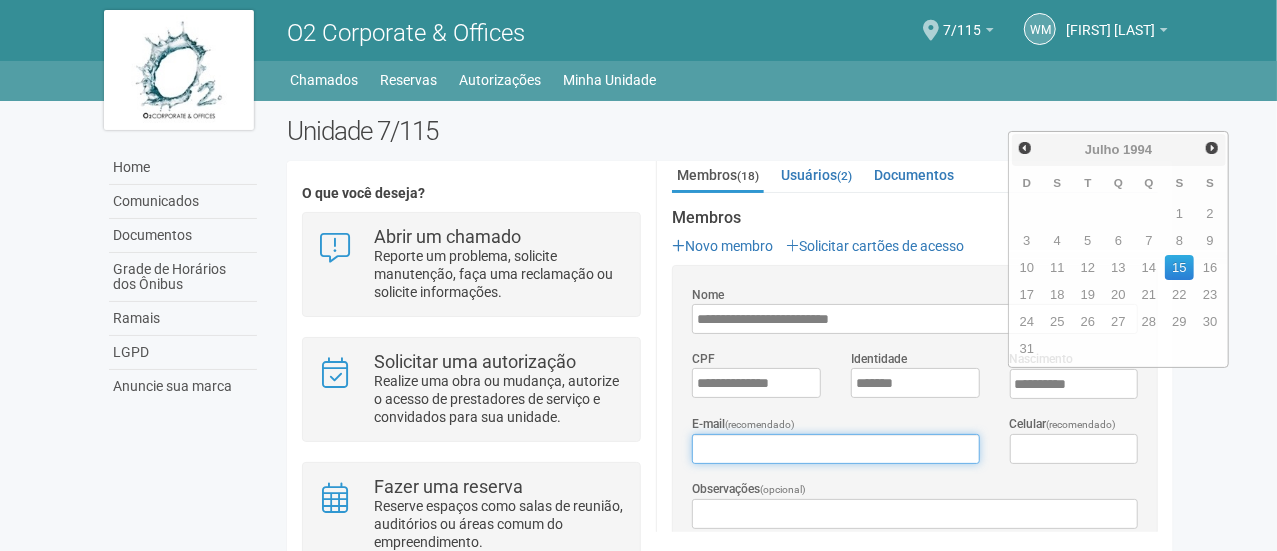 click on "E-mail  (recomendado)" at bounding box center (835, 449) 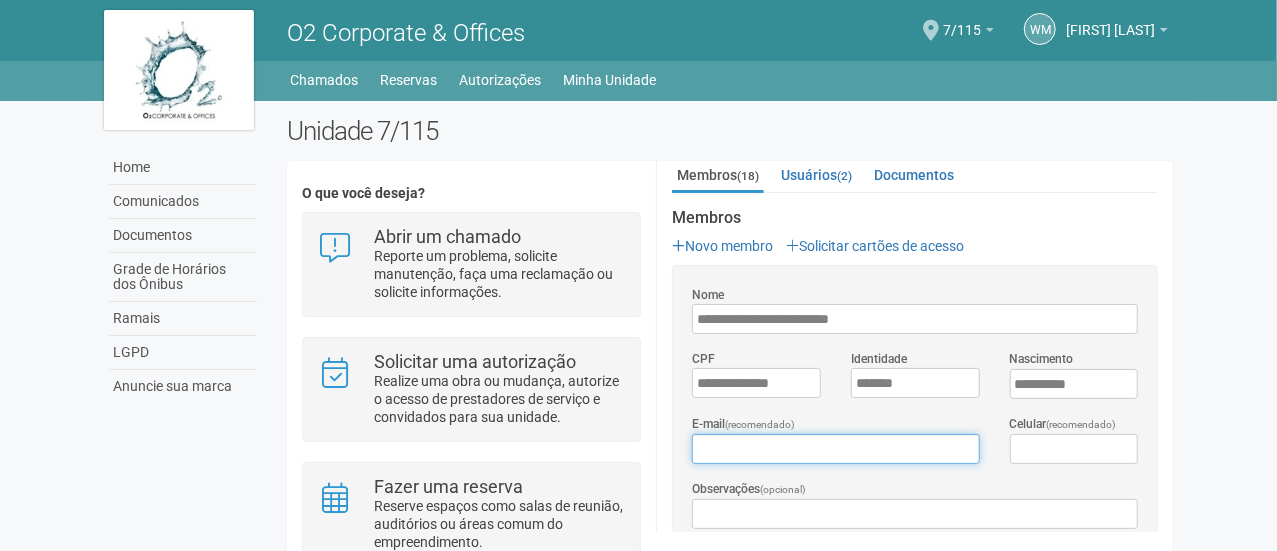 type on "**********" 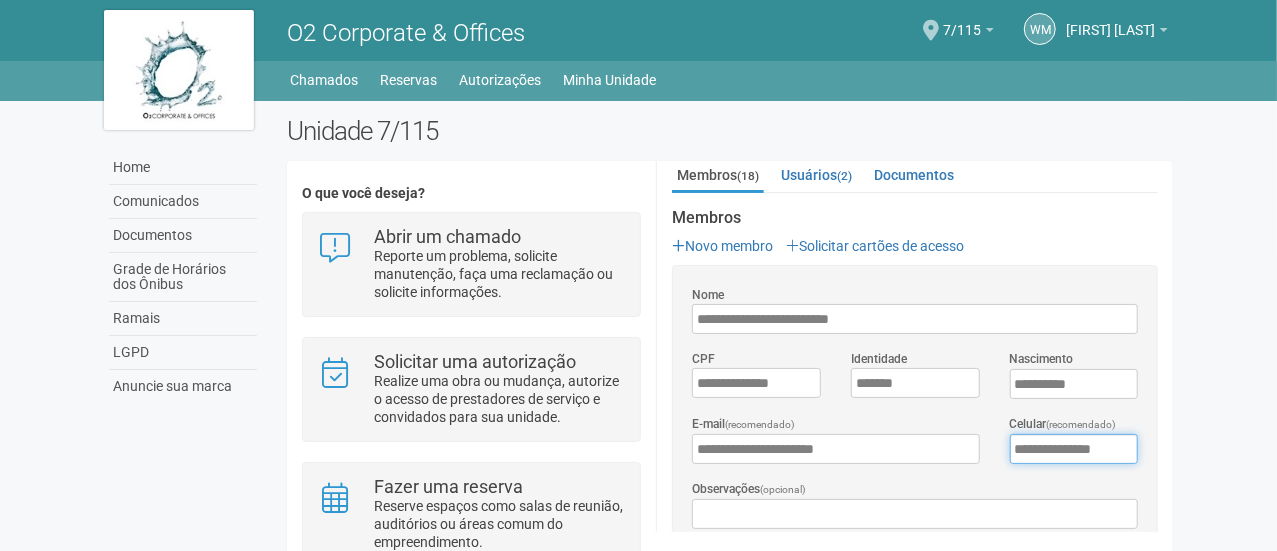 click on "**********" at bounding box center [1074, 449] 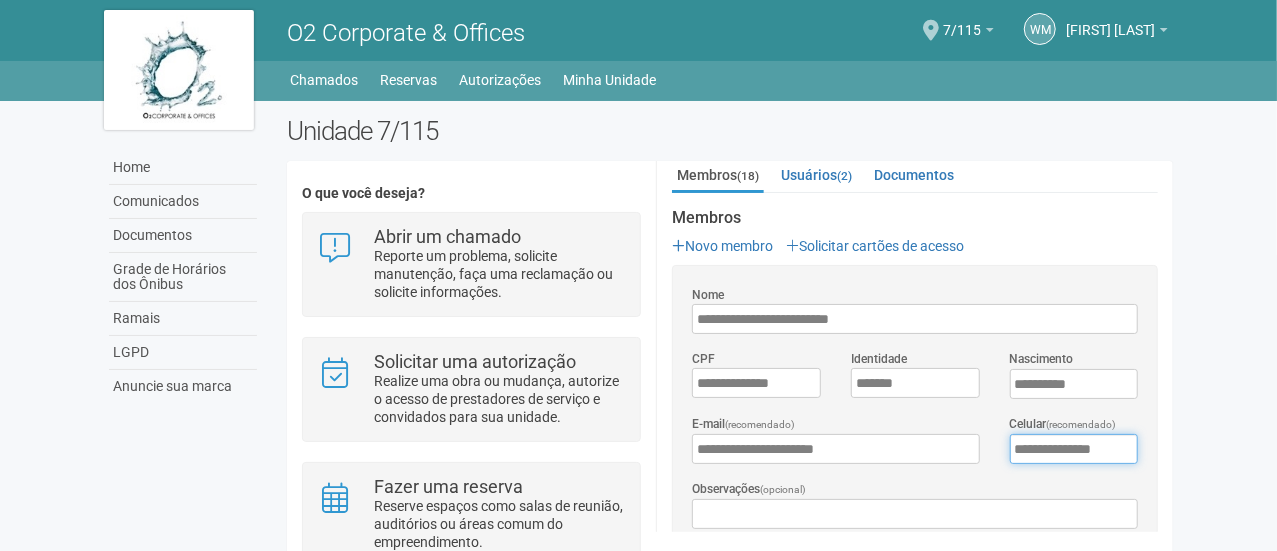 click on "**********" at bounding box center (1074, 449) 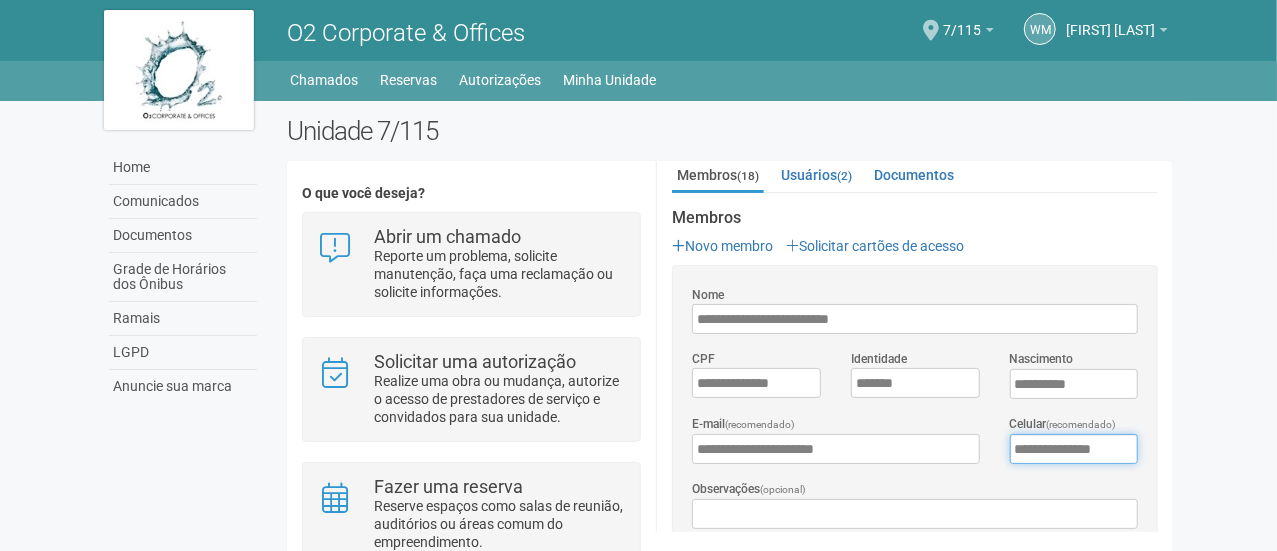 type on "**********" 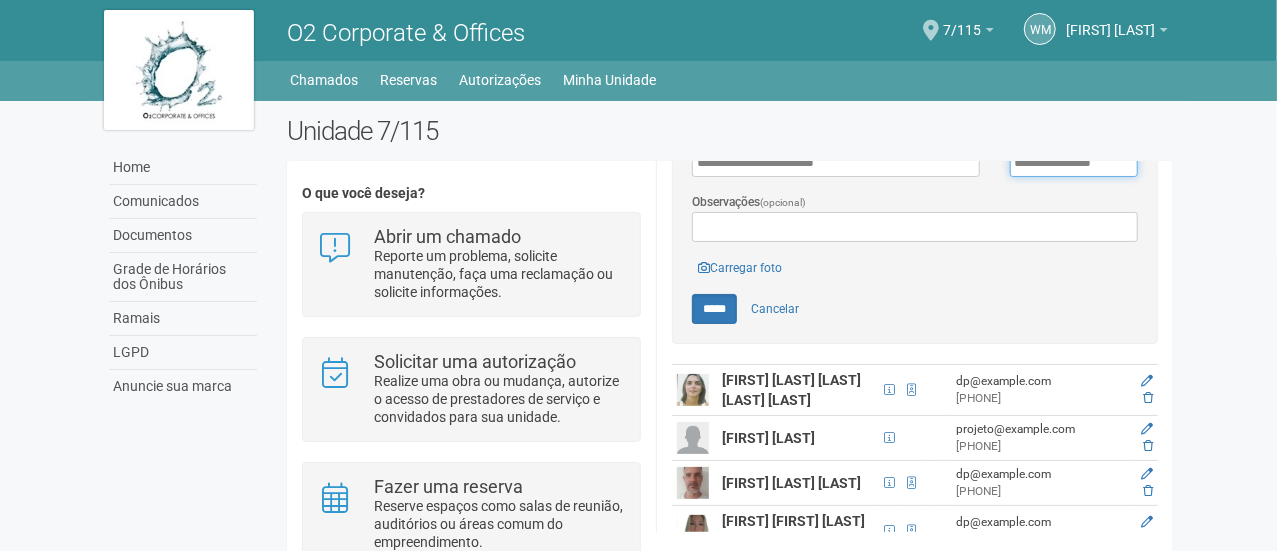 scroll, scrollTop: 662, scrollLeft: 0, axis: vertical 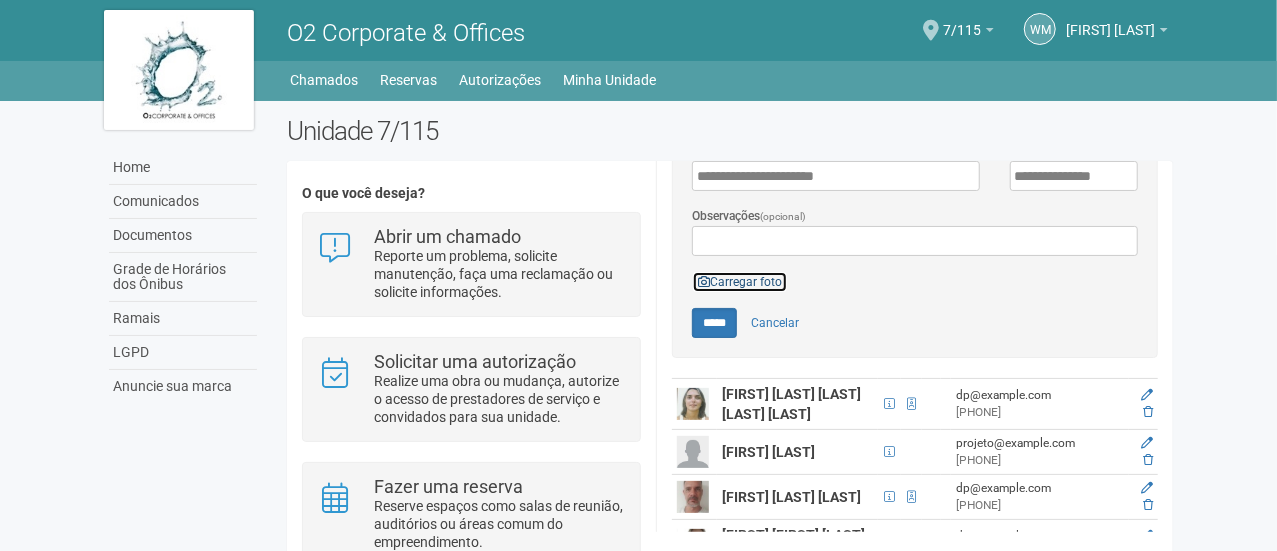 click on "Carregar foto" at bounding box center (740, 282) 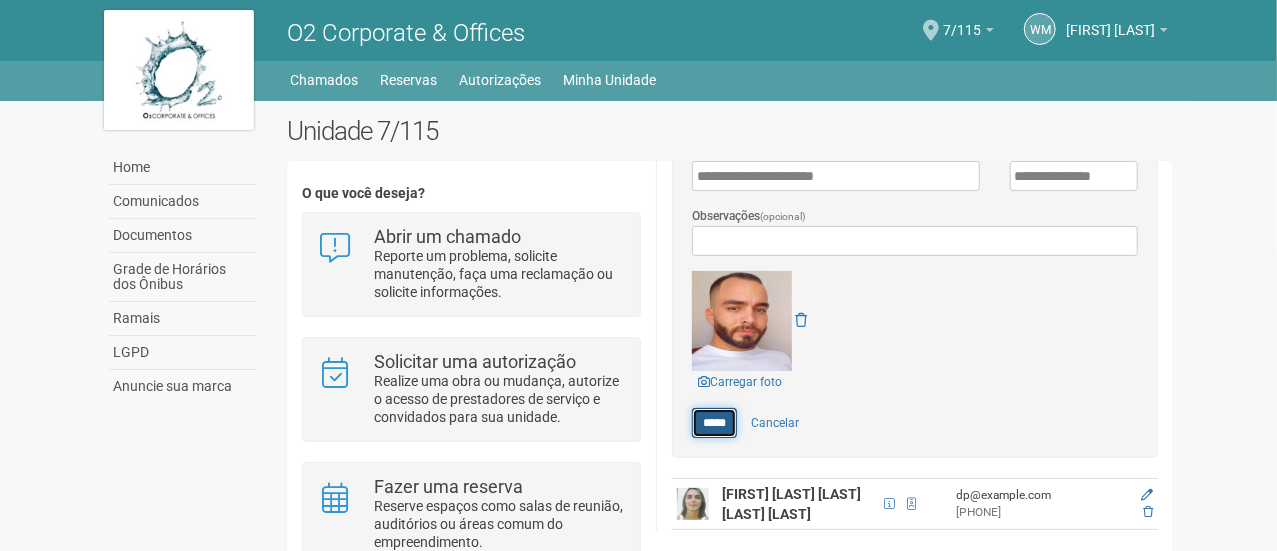 click on "*****" at bounding box center [714, 423] 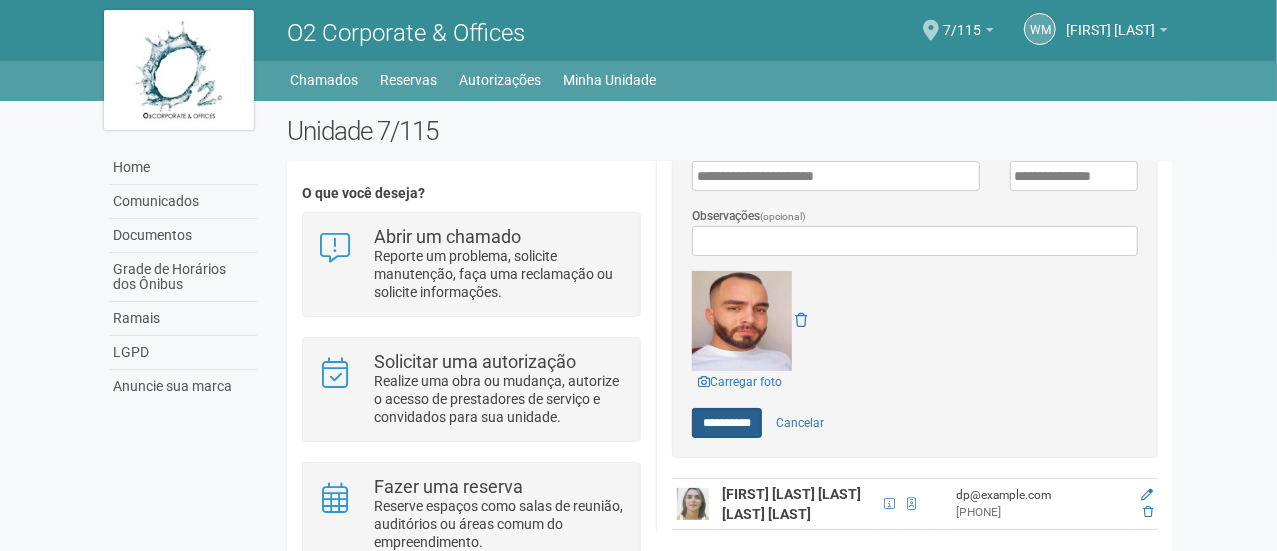 type on "*****" 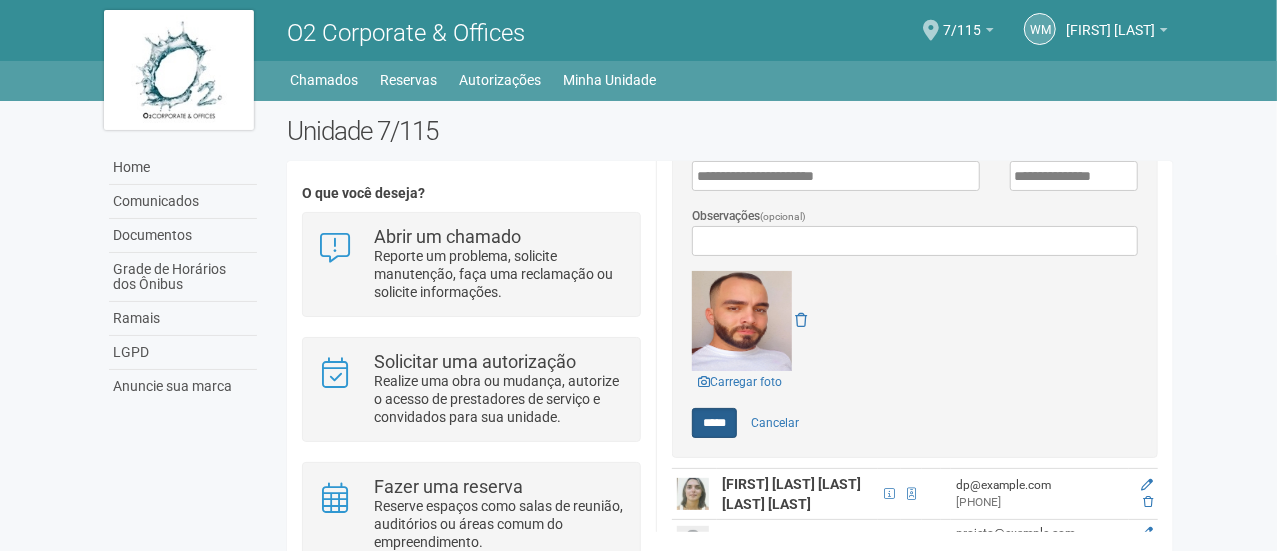 scroll, scrollTop: 0, scrollLeft: 0, axis: both 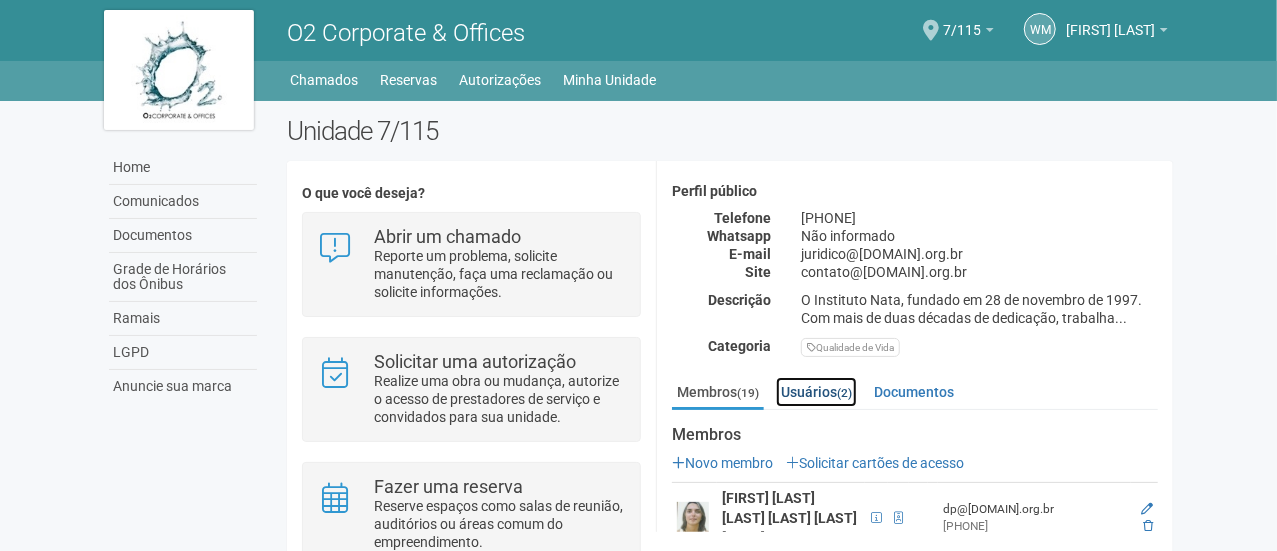 click on "Usuários
(2)" at bounding box center [816, 392] 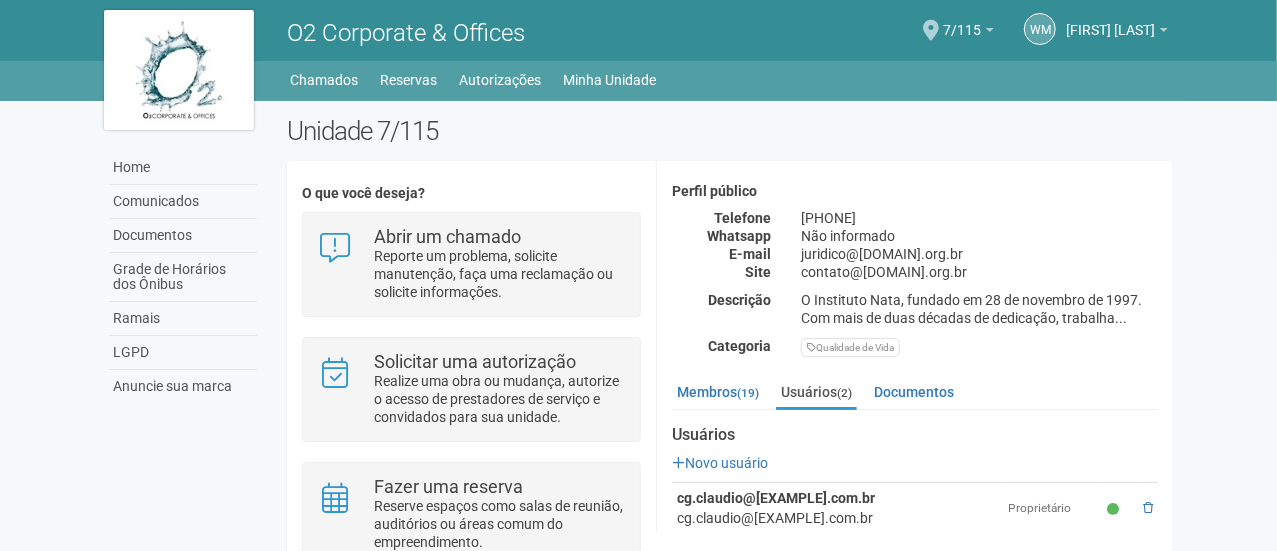 drag, startPoint x: 1169, startPoint y: 364, endPoint x: 1168, endPoint y: 449, distance: 85.00588 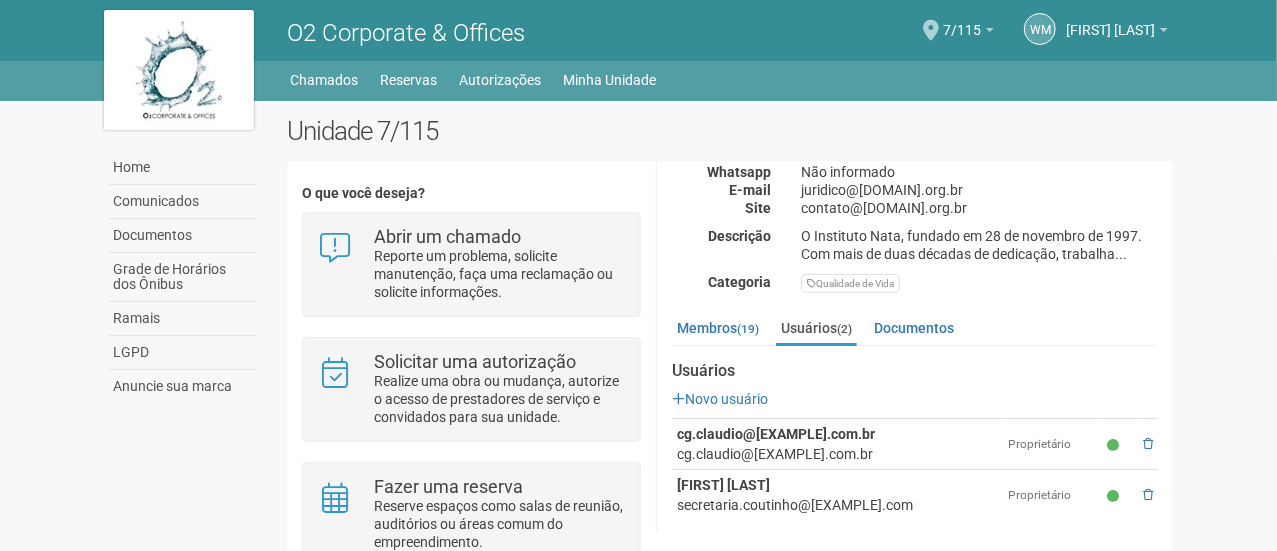 scroll, scrollTop: 247, scrollLeft: 0, axis: vertical 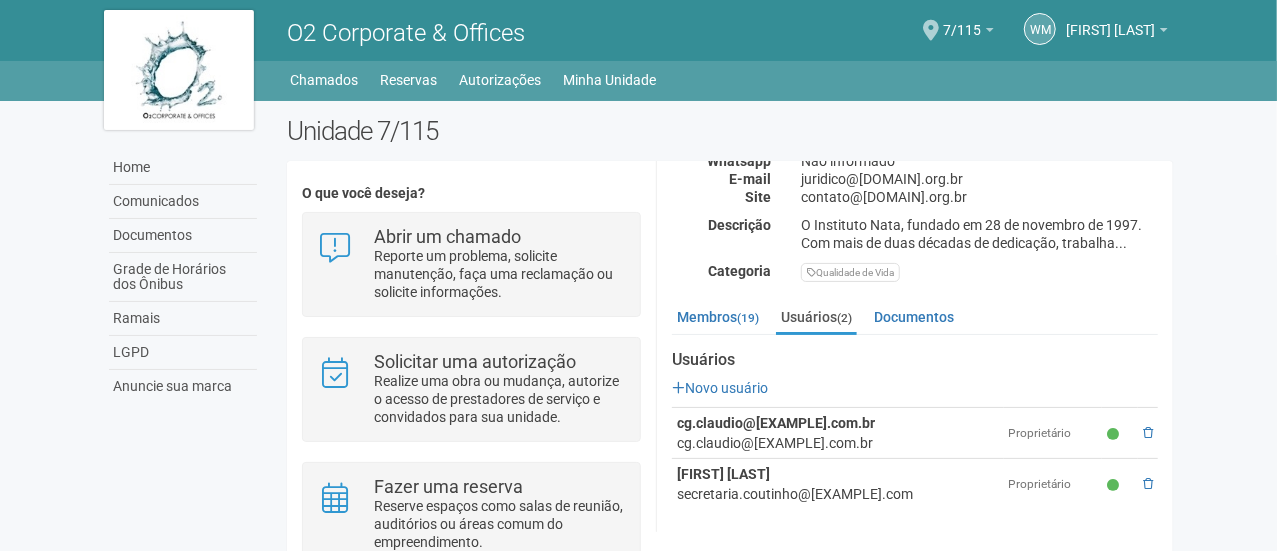 click on "Unidade 7/115
O que você deseja?
Abrir um chamado
Reporte um problema, solicite manutenção, faça uma reclamação ou solicite informações.
Solicitar uma autorização
Realize uma obra ou mudança, autorize o acesso de prestadores de serviço e convidados para sua unidade.
Fazer uma reserva
Reserve espaços como salas de reunião, auditórios ou áreas comum do empreendimento.
Solicitar cartão de acesso
Solicite cartões de acesso para funcionários ou membros da unidade.
Veja o tutorial
7/115
Informações de contato (interno)" at bounding box center (730, 431) 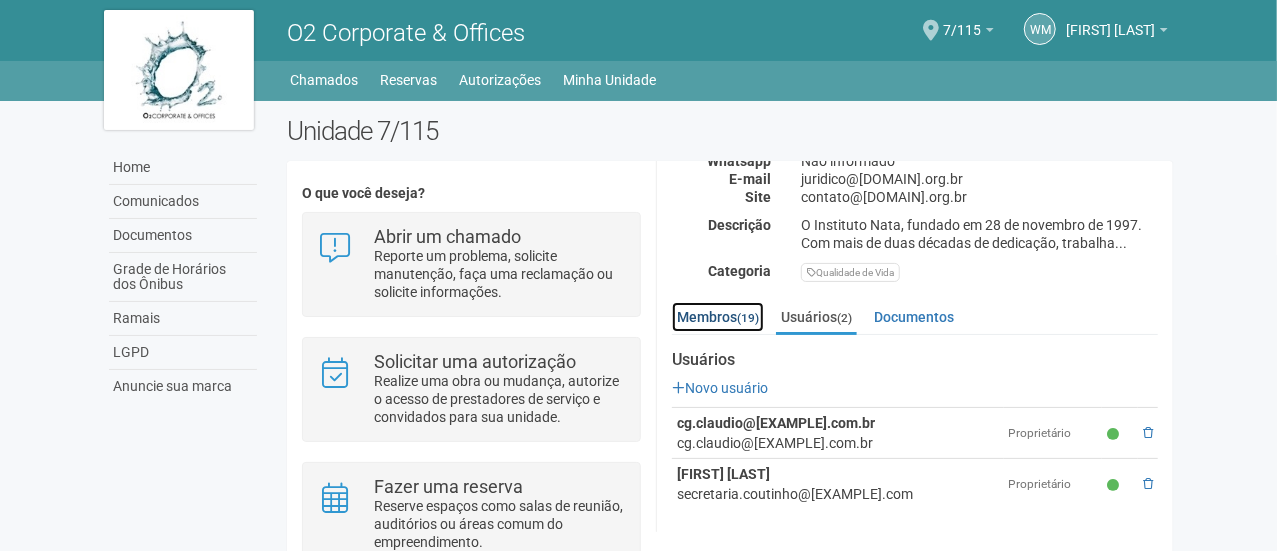 click on "Membros
(19)" at bounding box center (718, 317) 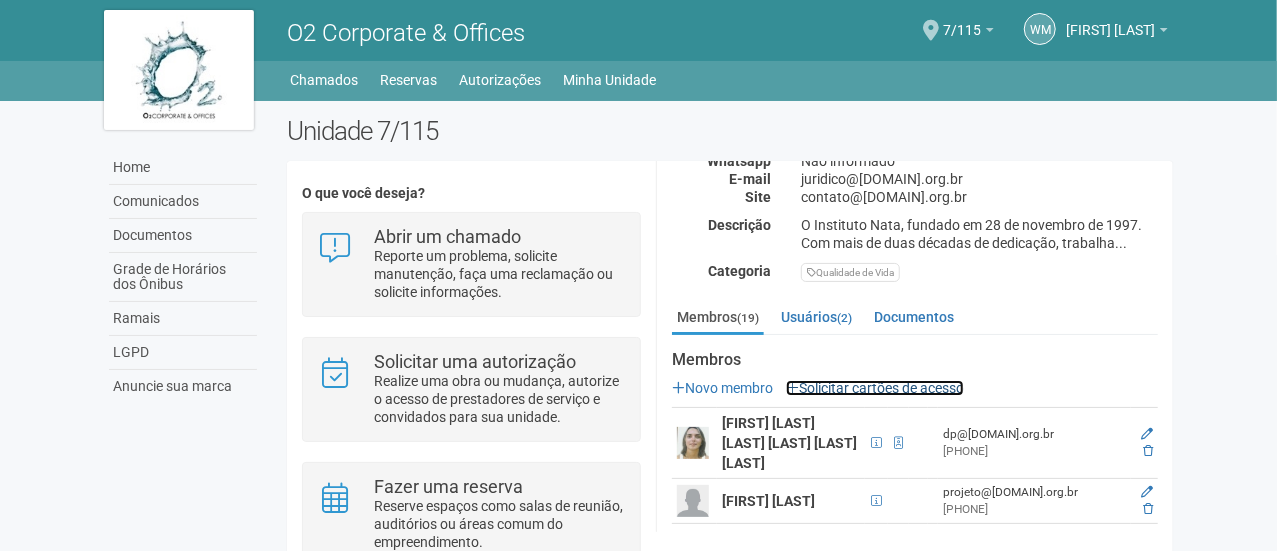click on "Solicitar cartões de acesso" at bounding box center (875, 388) 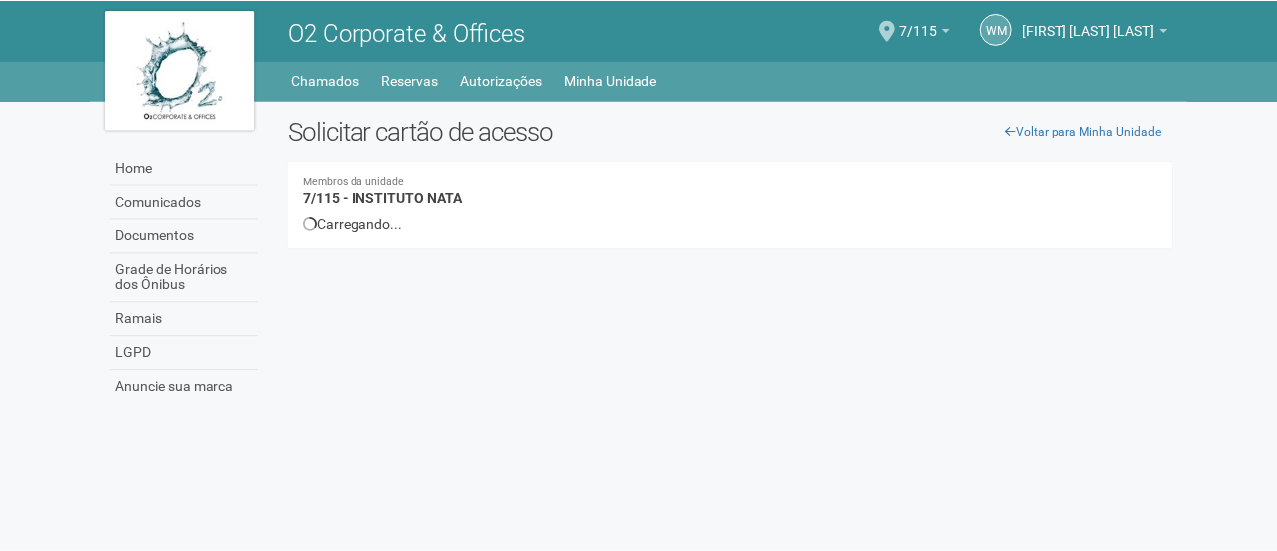 scroll, scrollTop: 0, scrollLeft: 0, axis: both 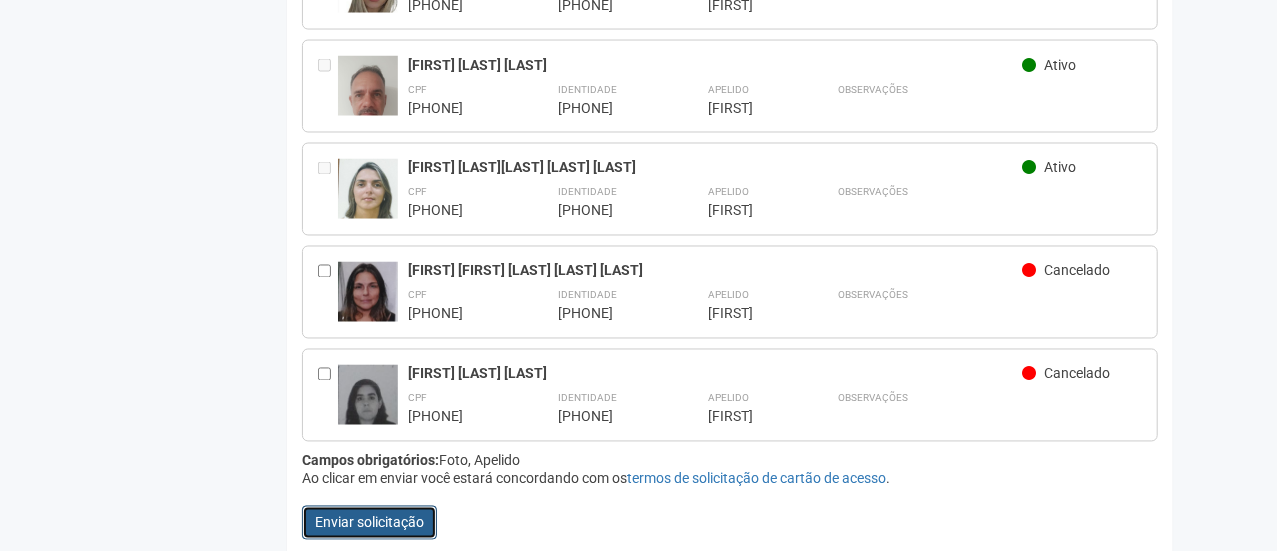 click on "Enviar solicitação" at bounding box center [369, 523] 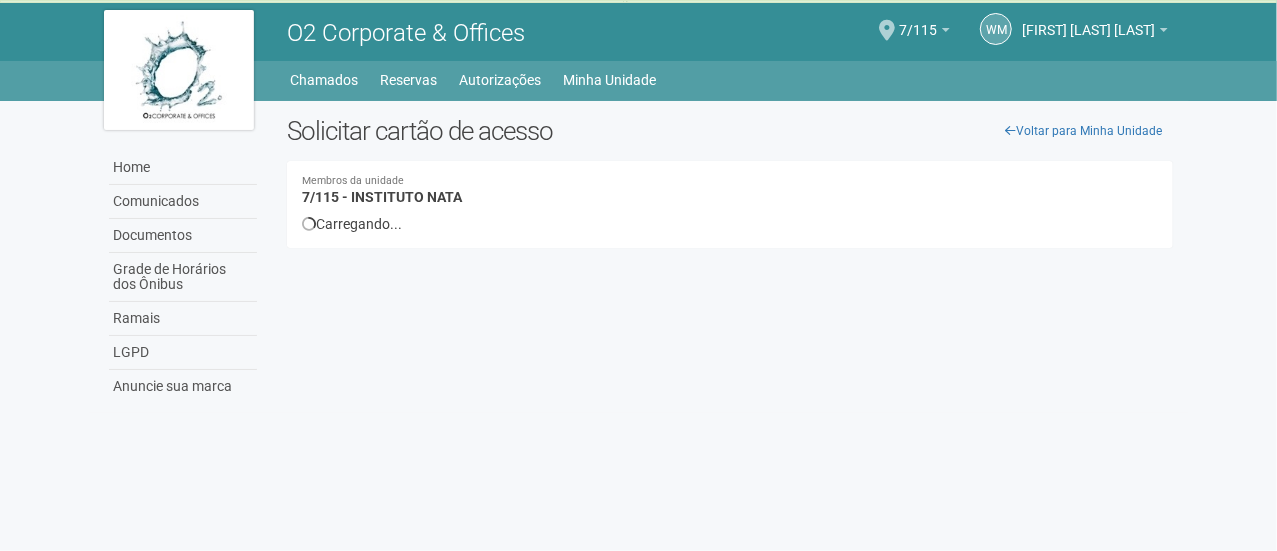 scroll, scrollTop: 0, scrollLeft: 0, axis: both 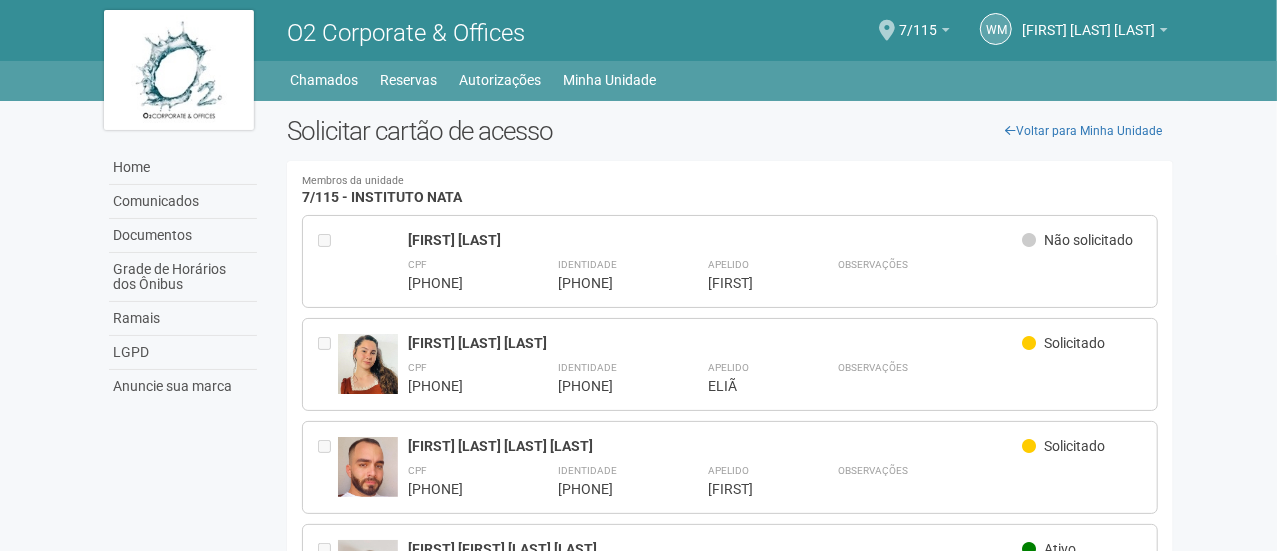 click on "A solicitação foi realizada
Aguarde...
O2 Corporate & Offices
WM
[FIRST] [LAST]
[FIRST] [LAST]
[EMAIL]
Meu perfil
Alterar senha
Sair
7/115
Você está na unidade
7/115
Ir para a unidade
Home
Home
Comunicados
Documentos
Grade de Horários dos Ônibus
Ramais
LGPD
Anuncie sua marca" at bounding box center (638, 275) 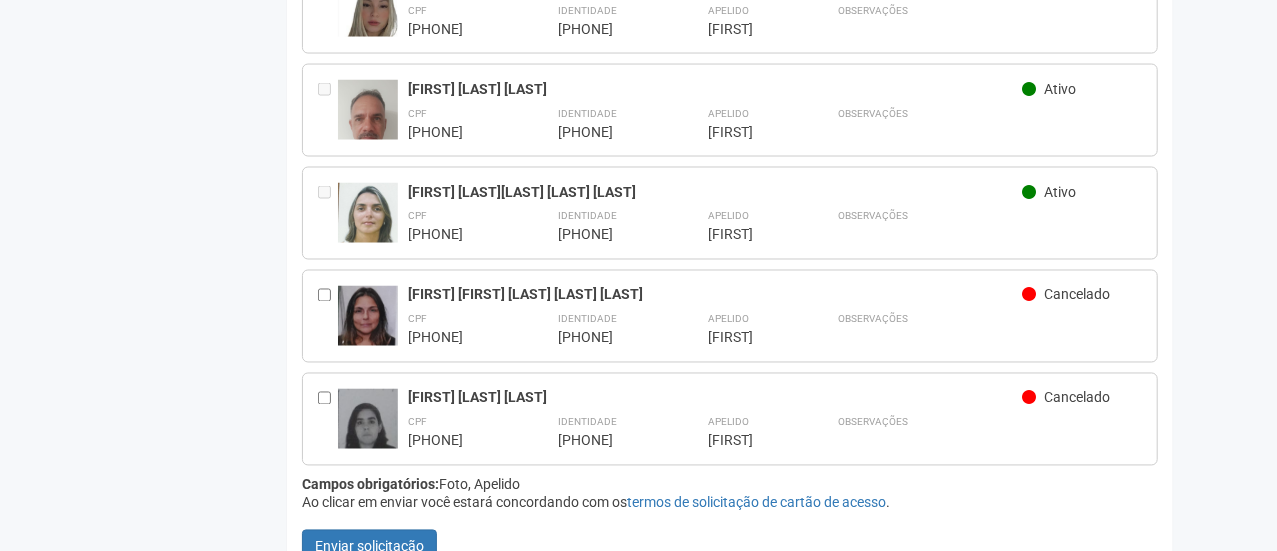 scroll, scrollTop: 1720, scrollLeft: 0, axis: vertical 